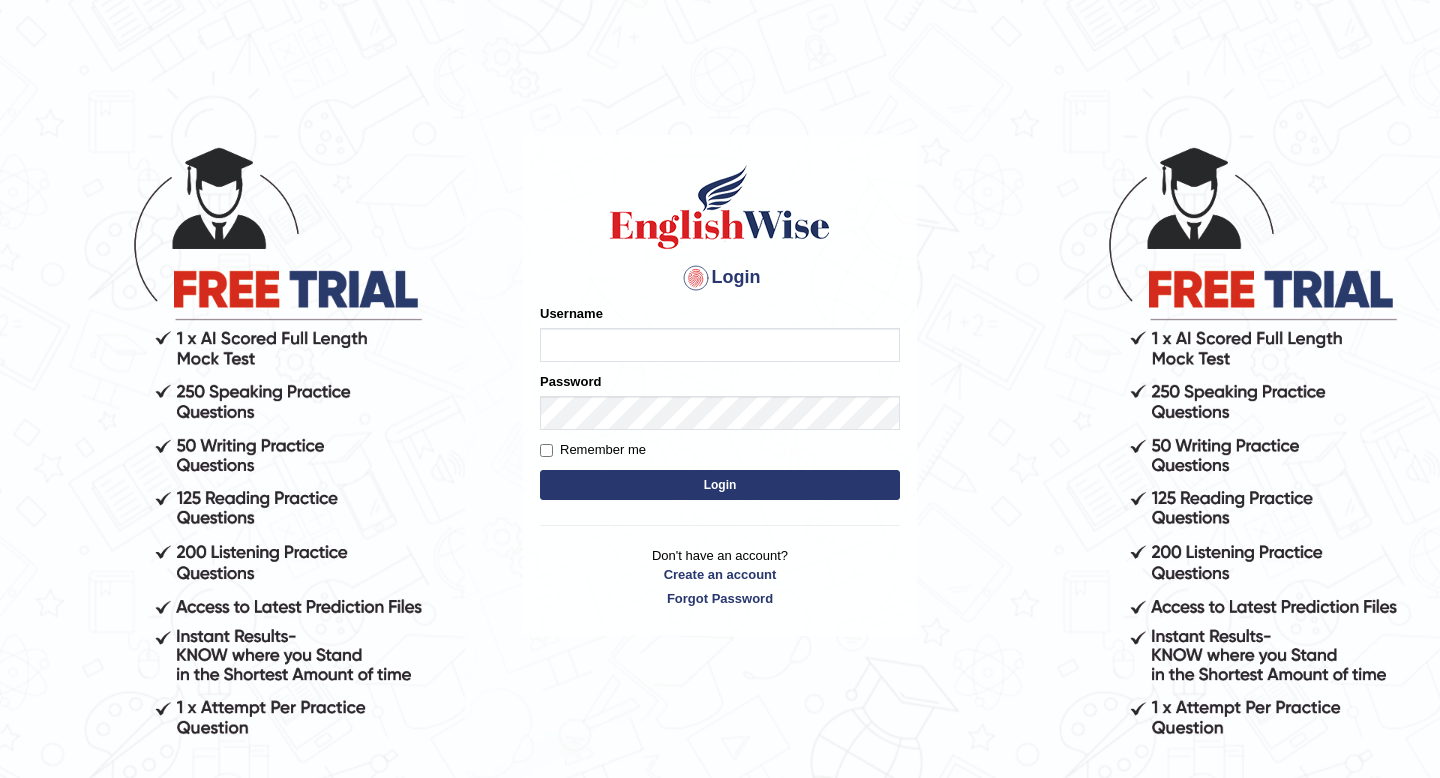 scroll, scrollTop: 0, scrollLeft: 0, axis: both 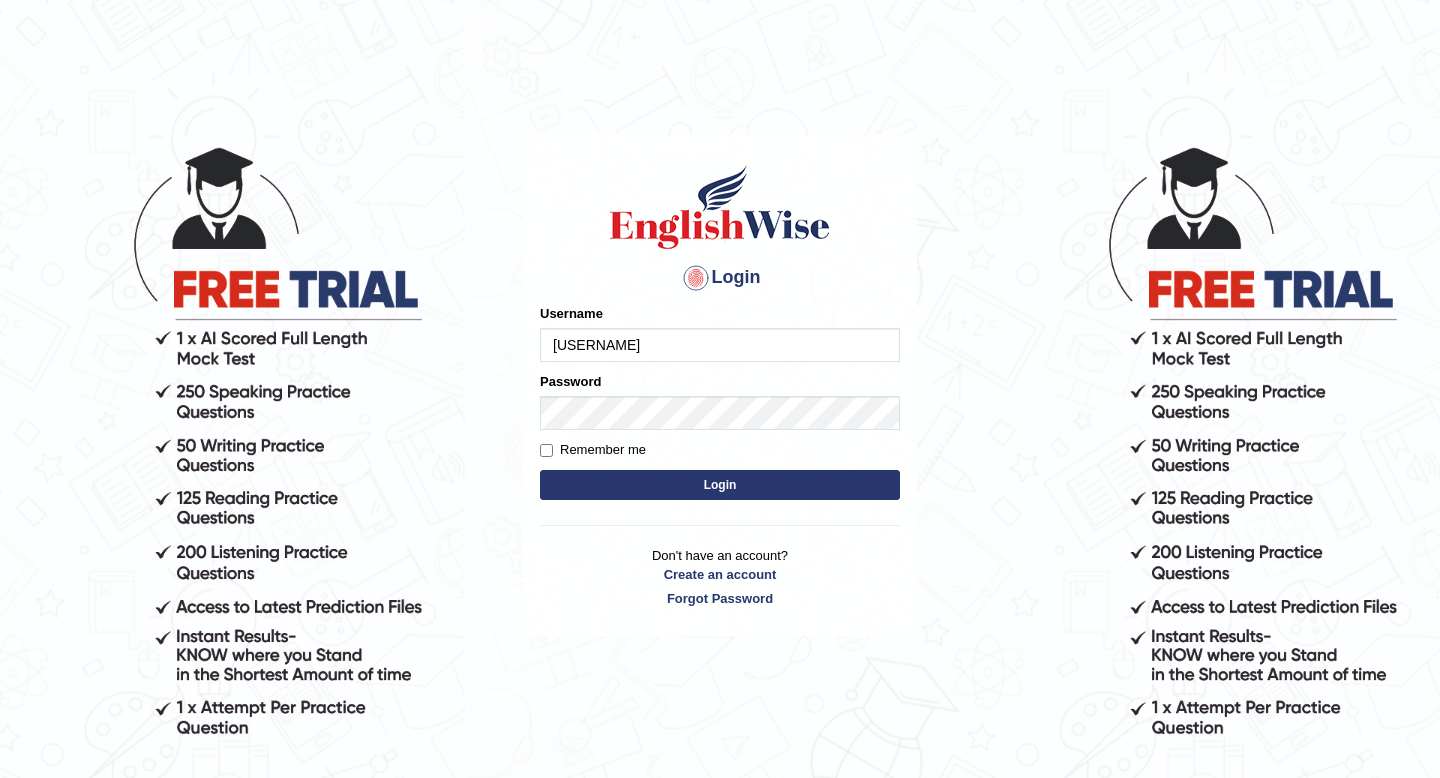click on "Login" at bounding box center [720, 485] 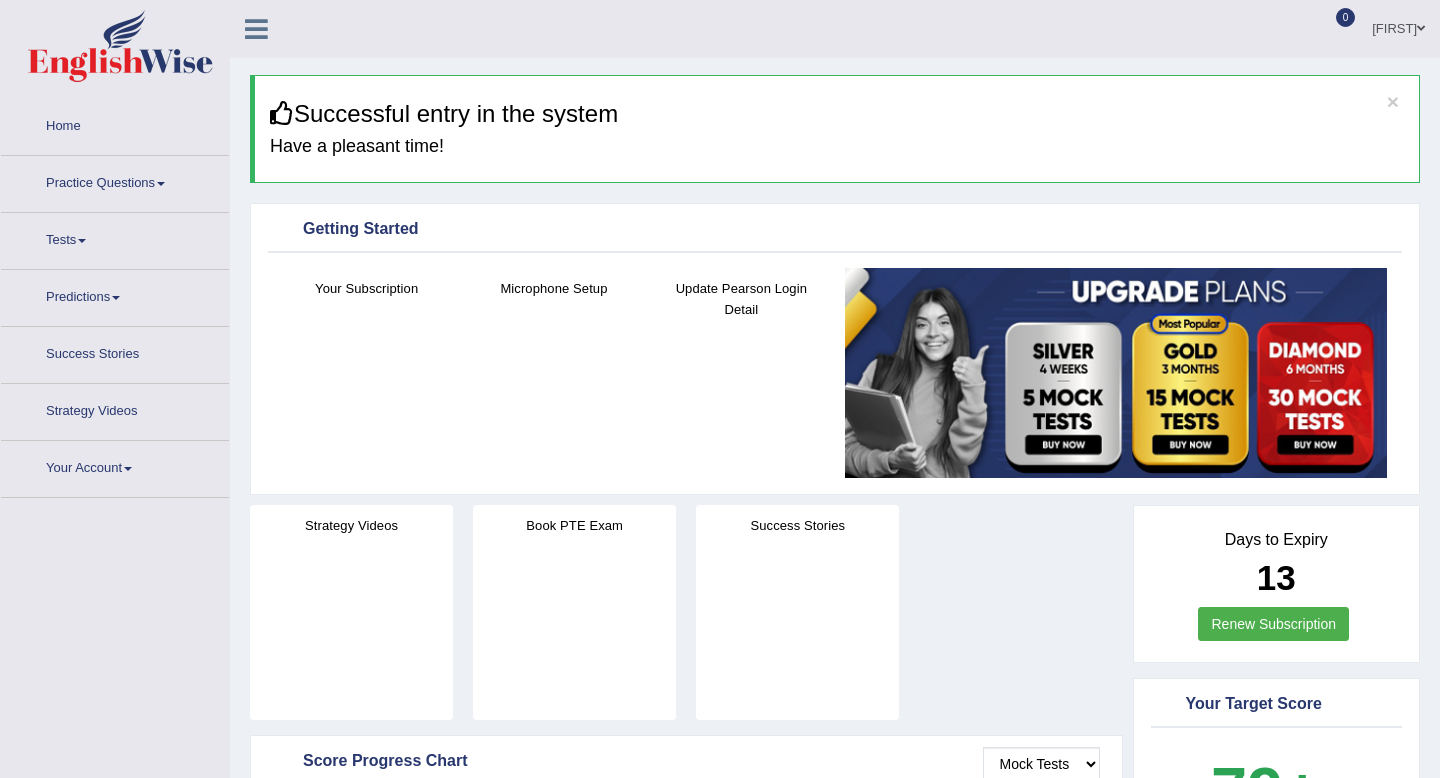 scroll, scrollTop: 0, scrollLeft: 0, axis: both 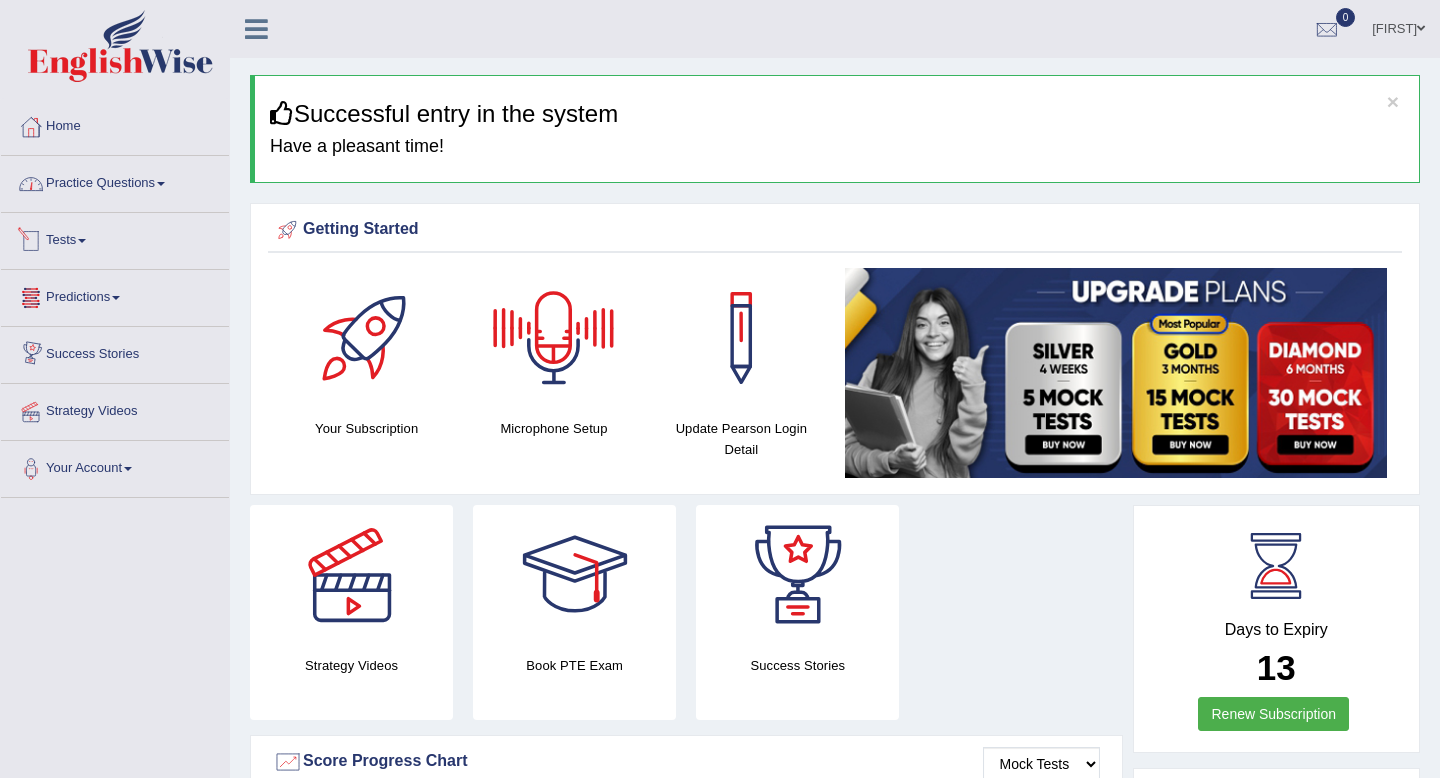 click on "Practice Questions" at bounding box center (115, 181) 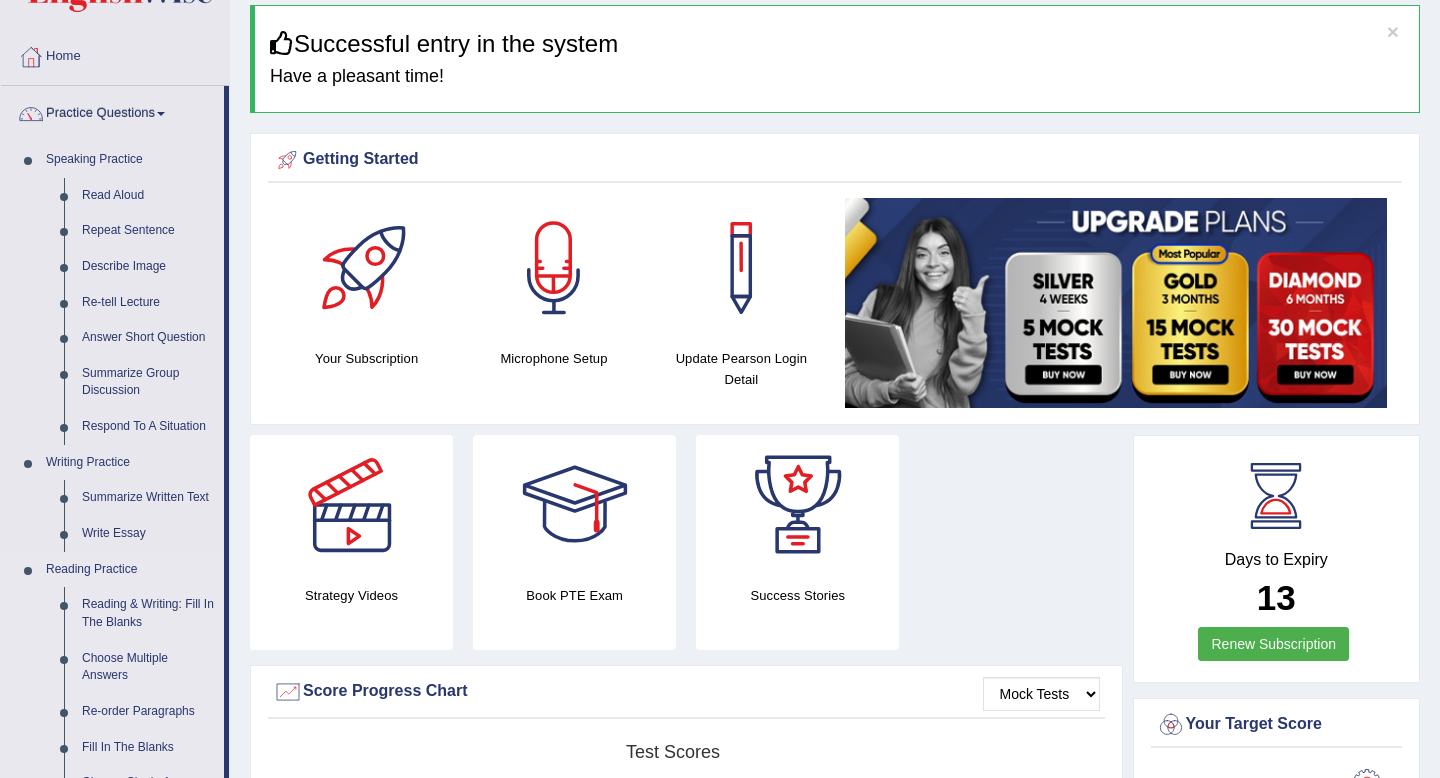 scroll, scrollTop: 74, scrollLeft: 0, axis: vertical 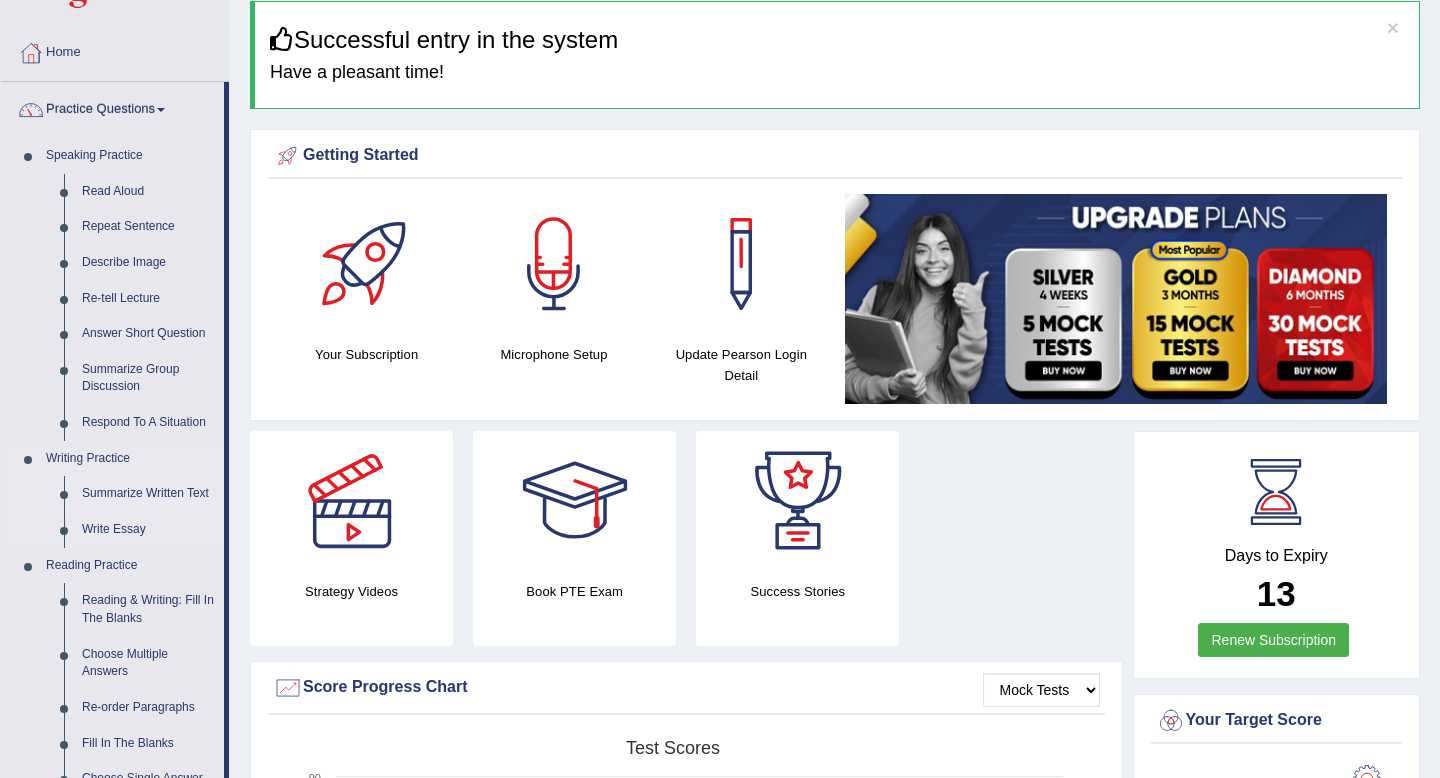 click on "Summarize Written Text" at bounding box center [148, 494] 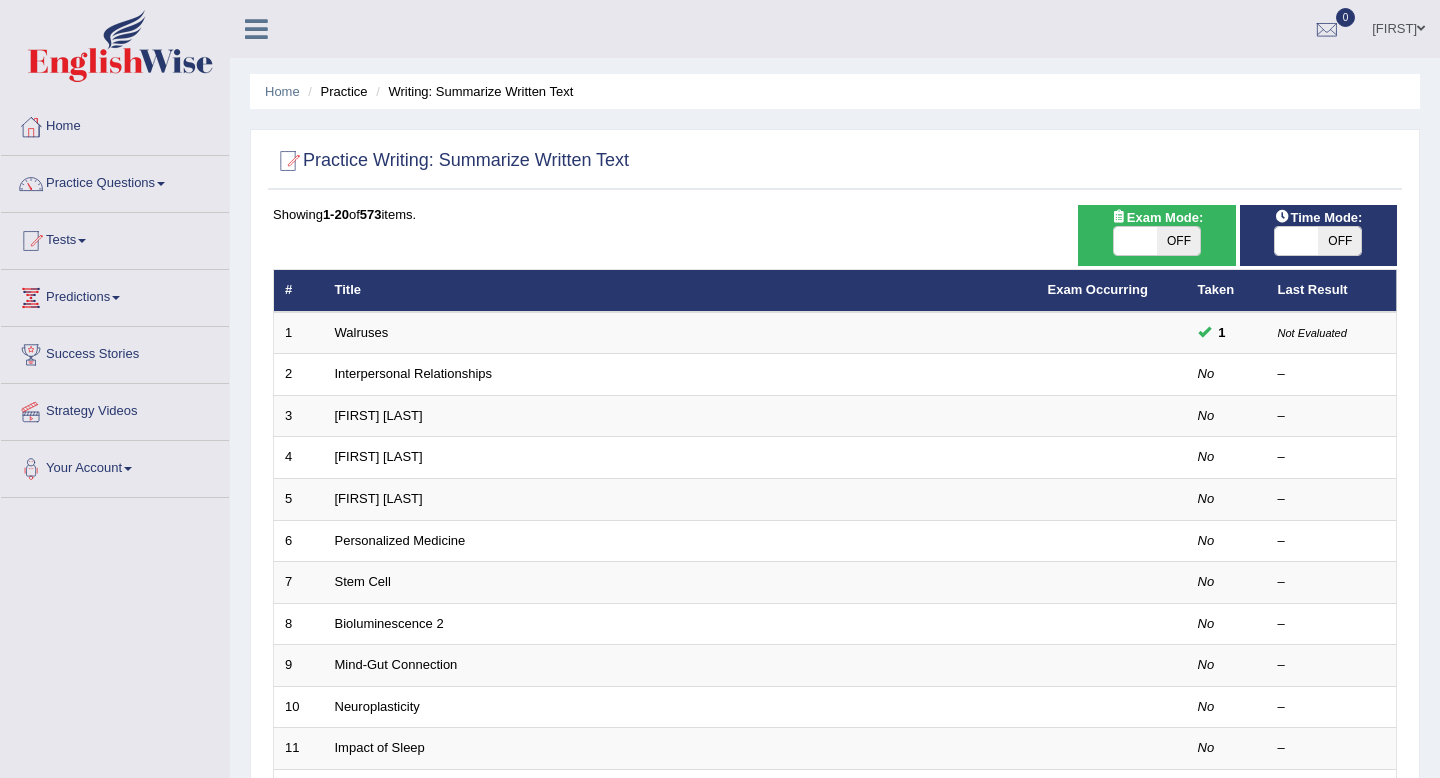 scroll, scrollTop: 0, scrollLeft: 0, axis: both 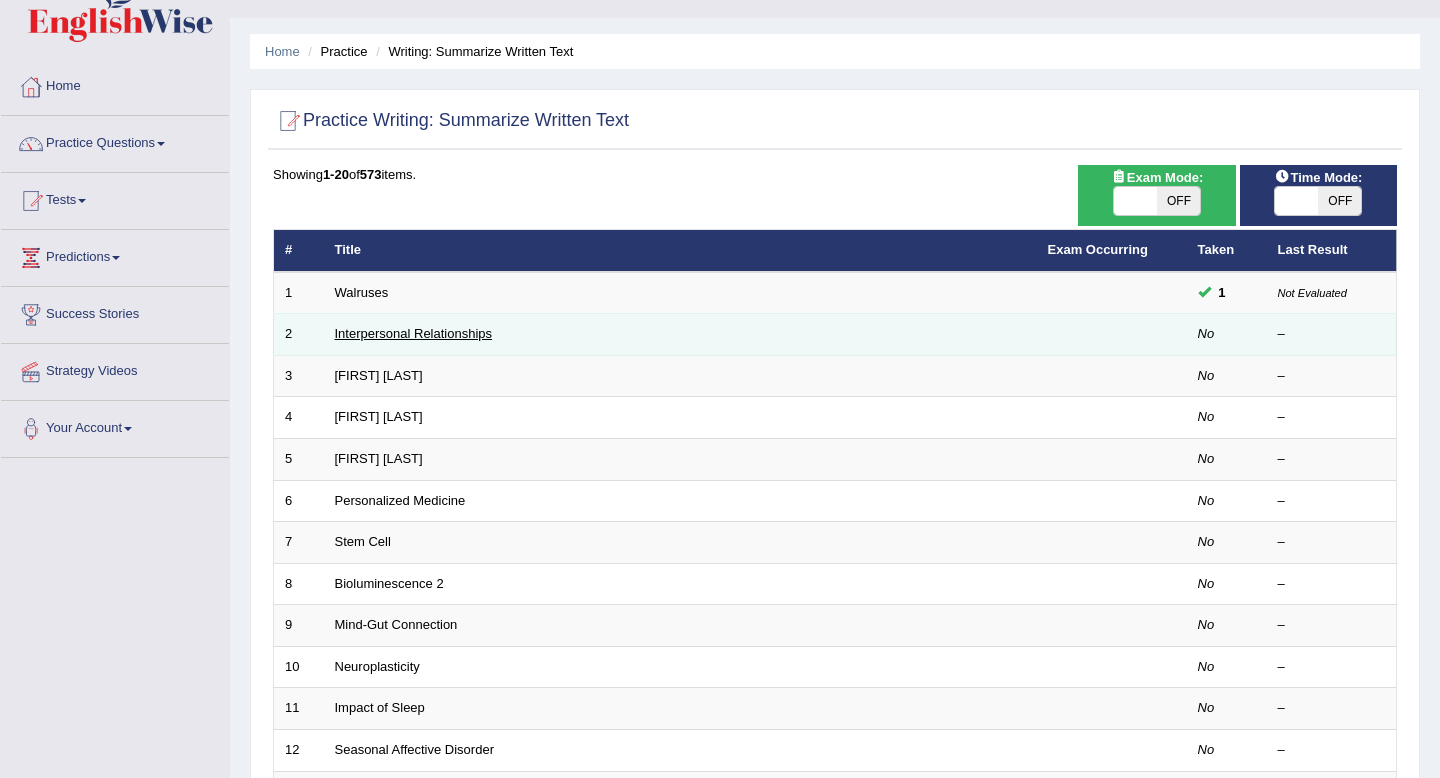click on "Interpersonal Relationships" at bounding box center (414, 333) 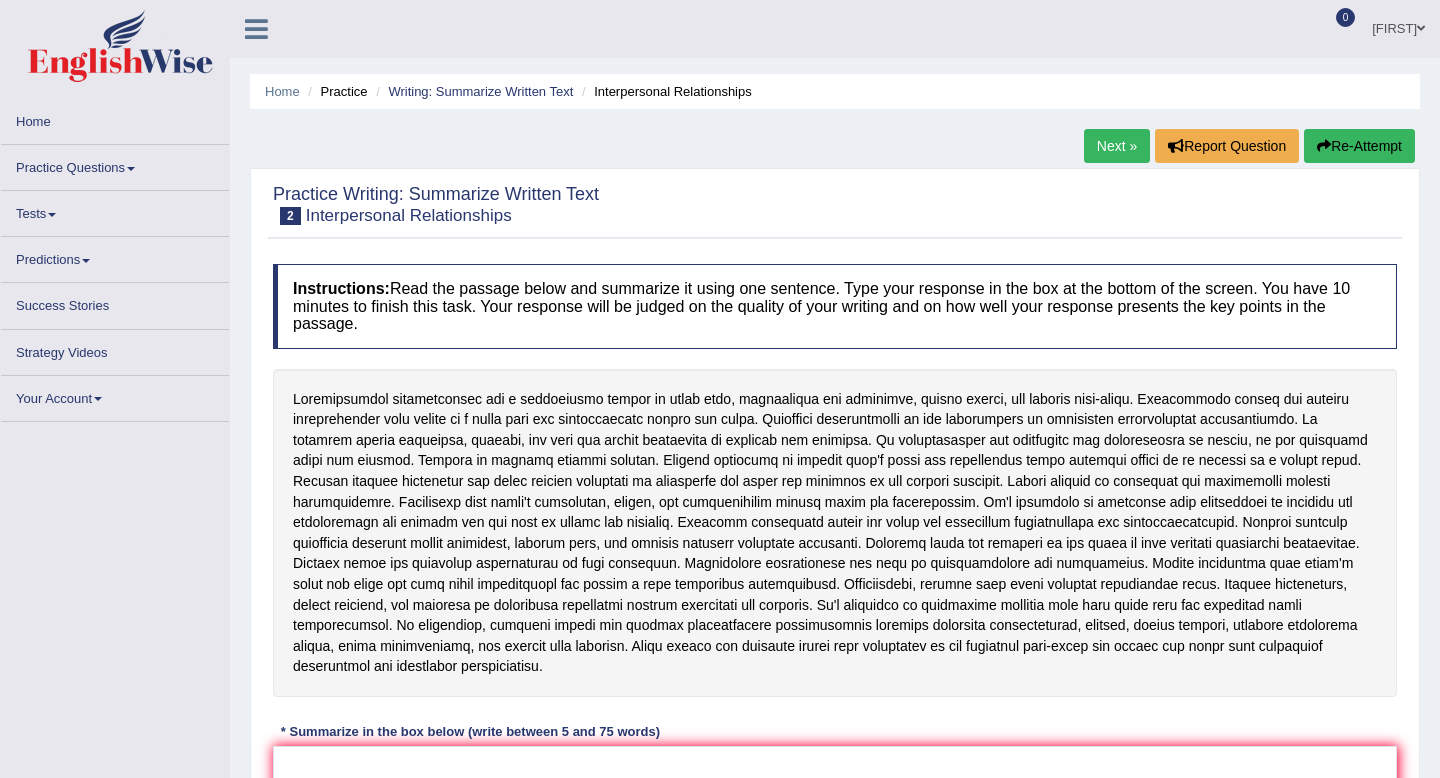 scroll, scrollTop: 0, scrollLeft: 0, axis: both 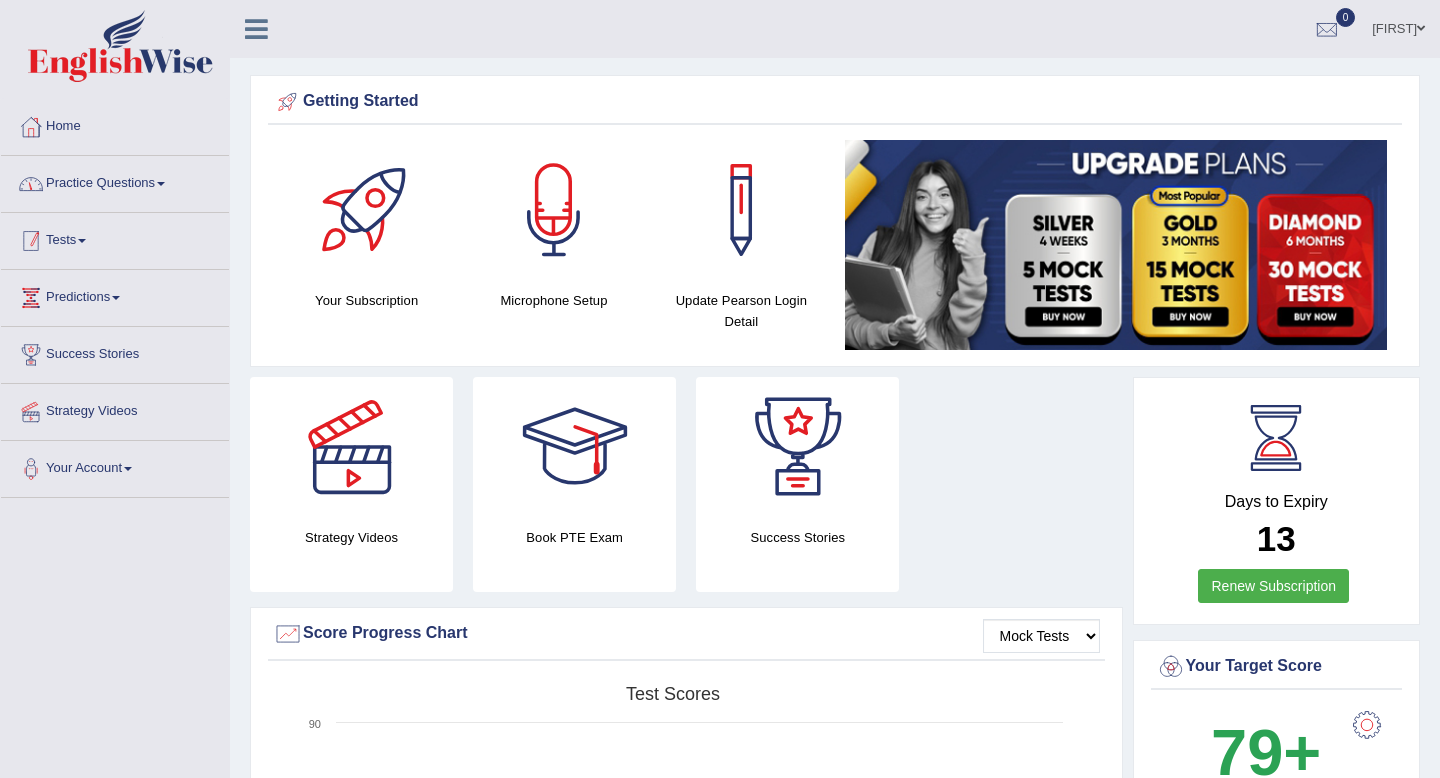 click on "Practice Questions" at bounding box center [115, 181] 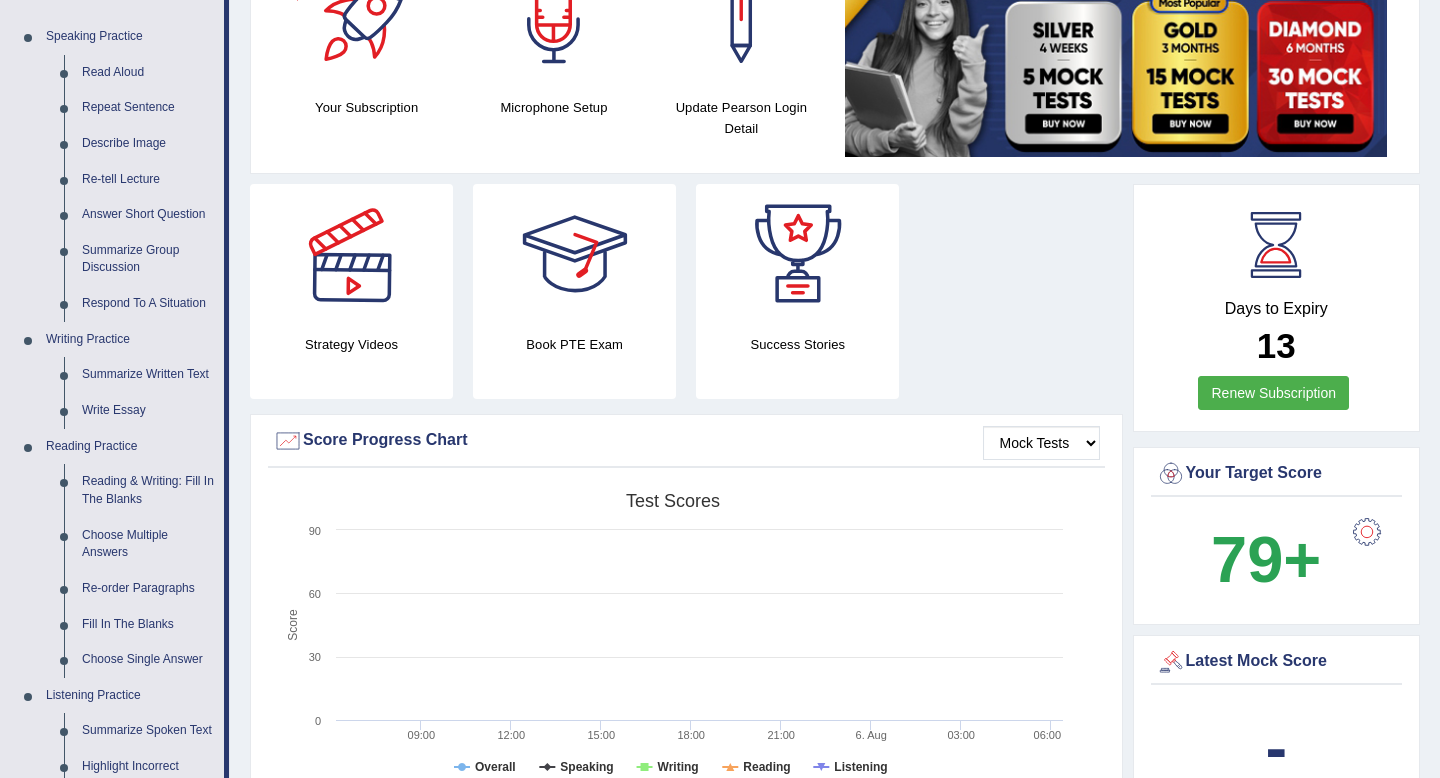 scroll, scrollTop: 207, scrollLeft: 0, axis: vertical 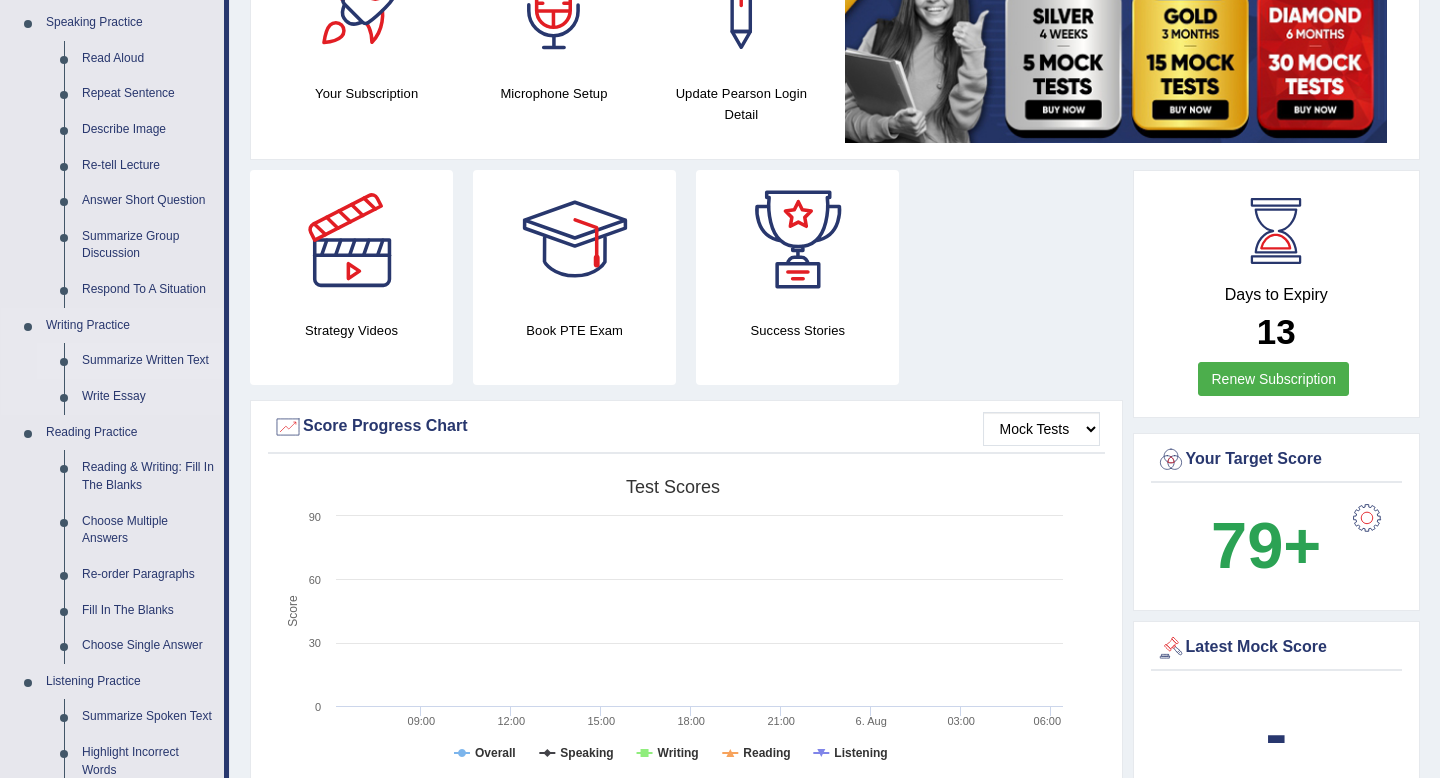 click on "Summarize Written Text" at bounding box center (148, 361) 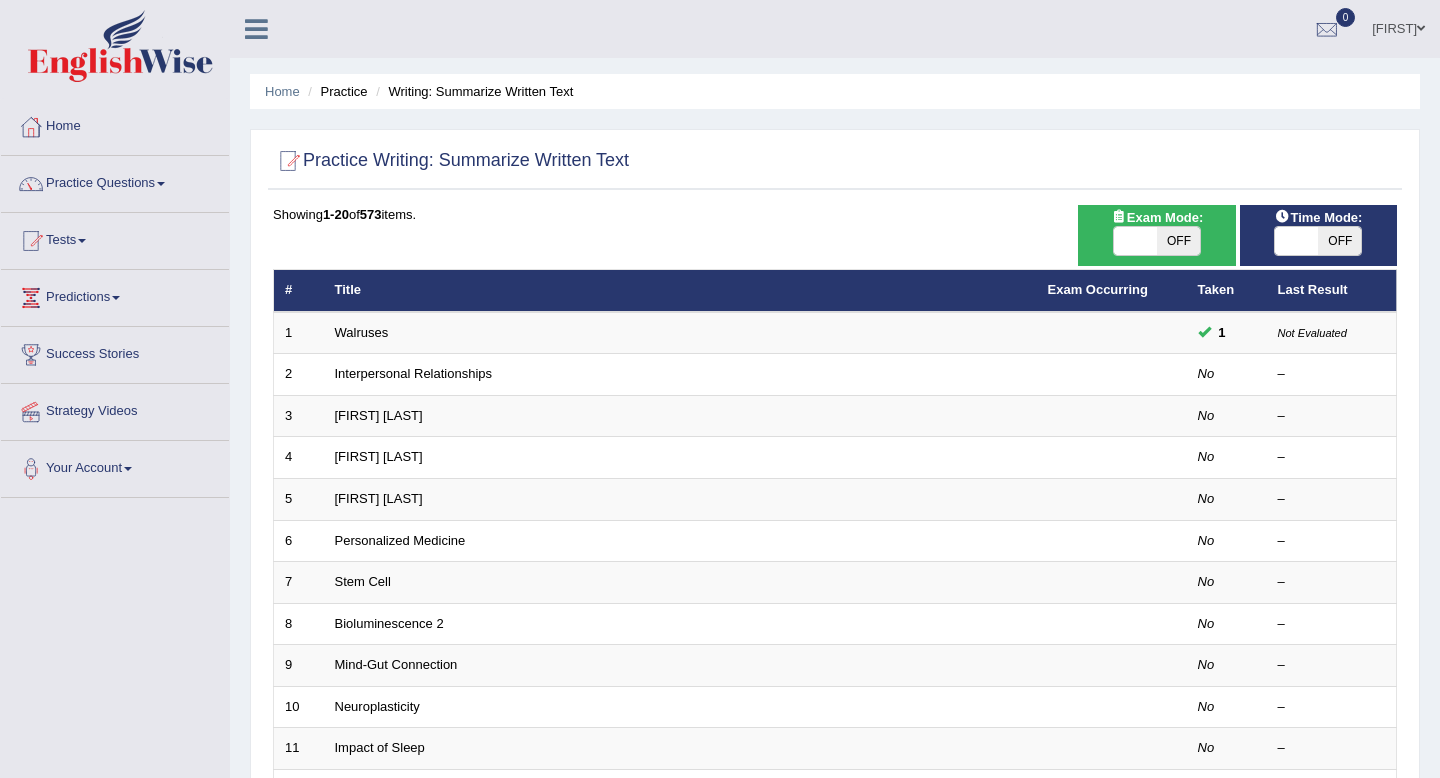 scroll, scrollTop: 0, scrollLeft: 0, axis: both 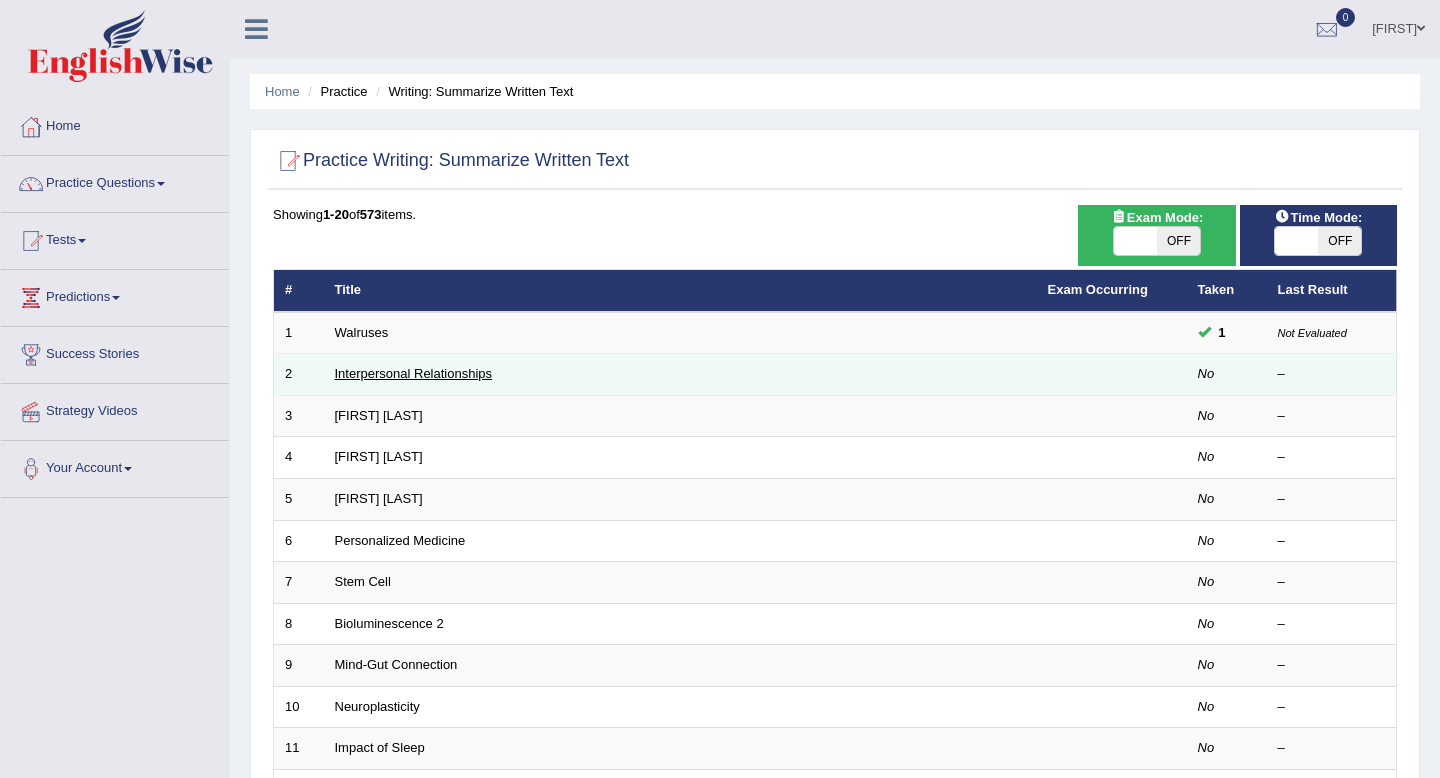 click on "Interpersonal Relationships" at bounding box center [414, 373] 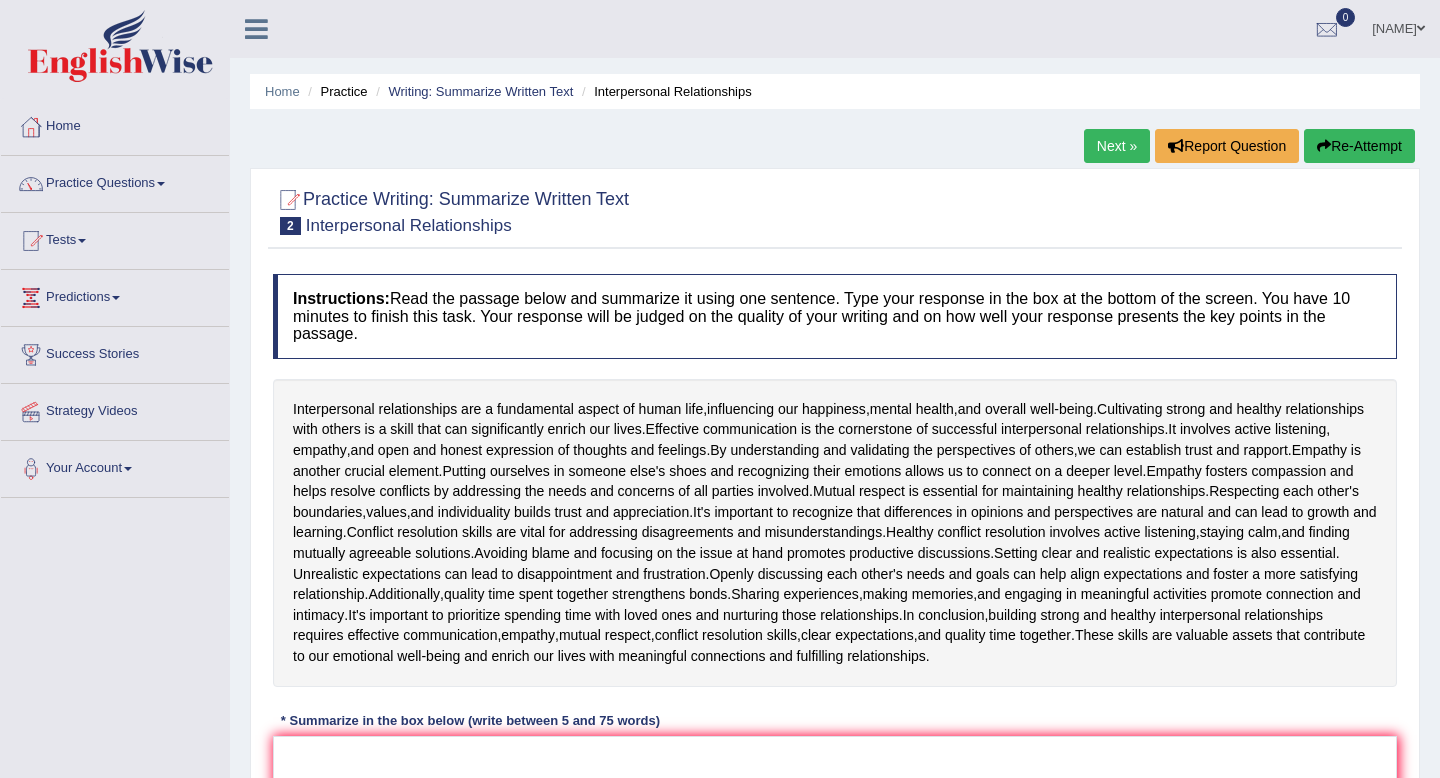 scroll, scrollTop: 0, scrollLeft: 0, axis: both 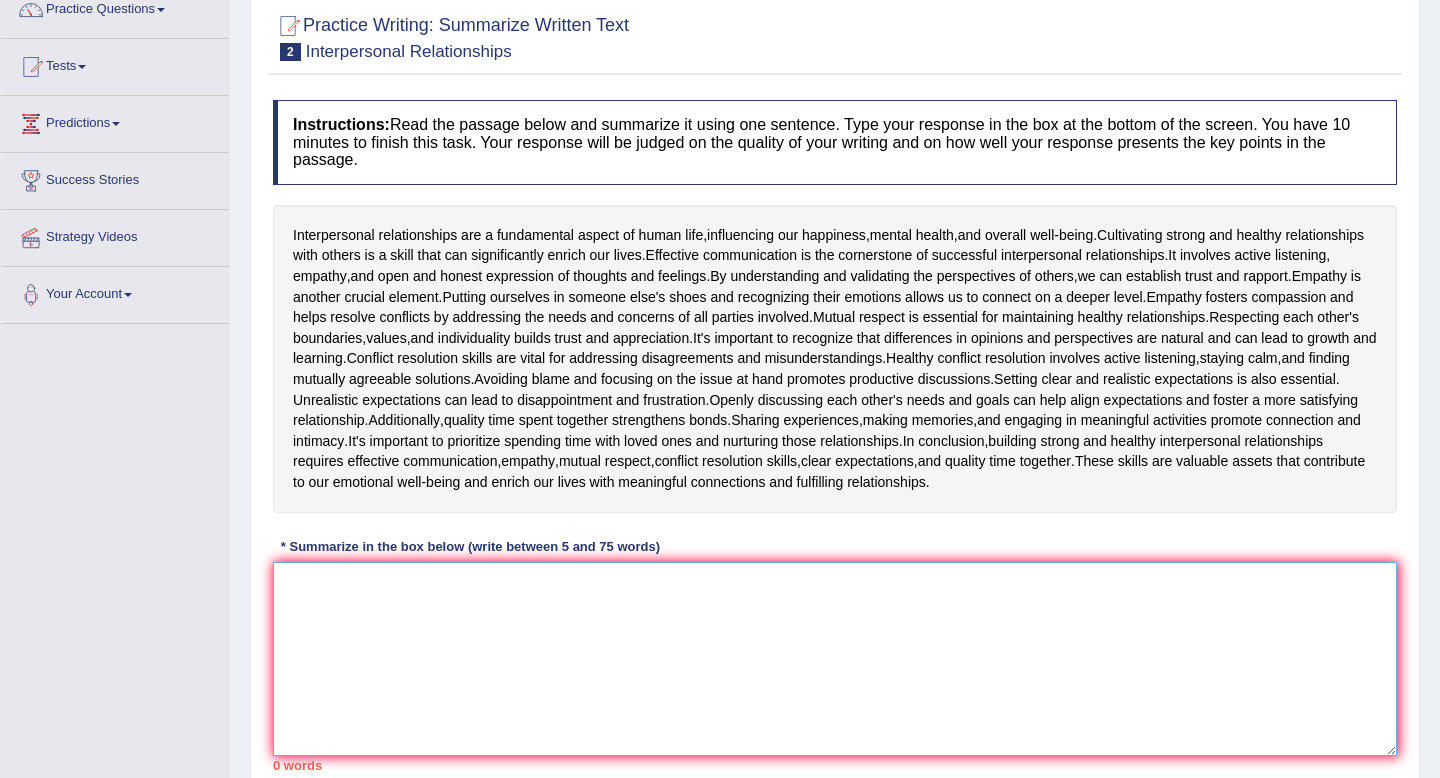 click at bounding box center (835, 659) 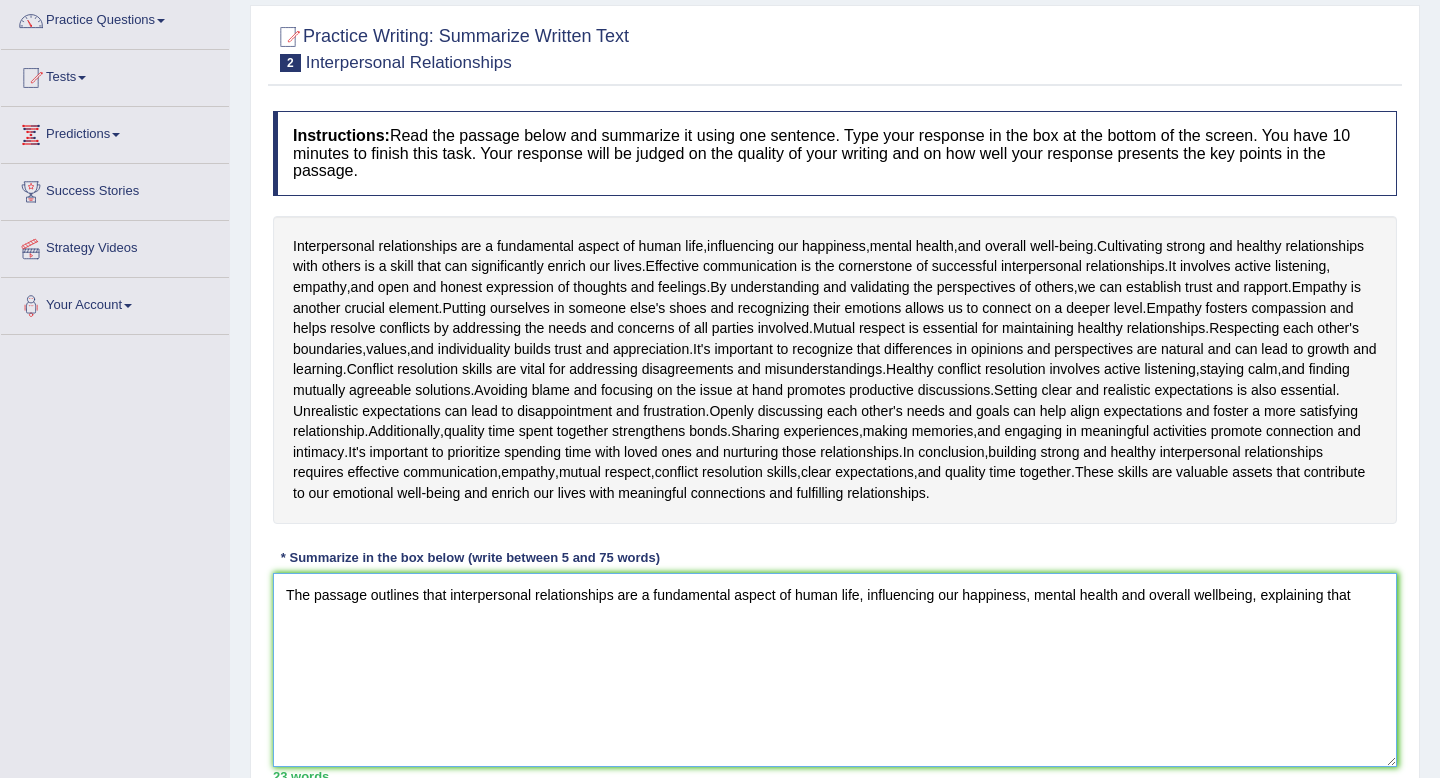 scroll, scrollTop: 172, scrollLeft: 0, axis: vertical 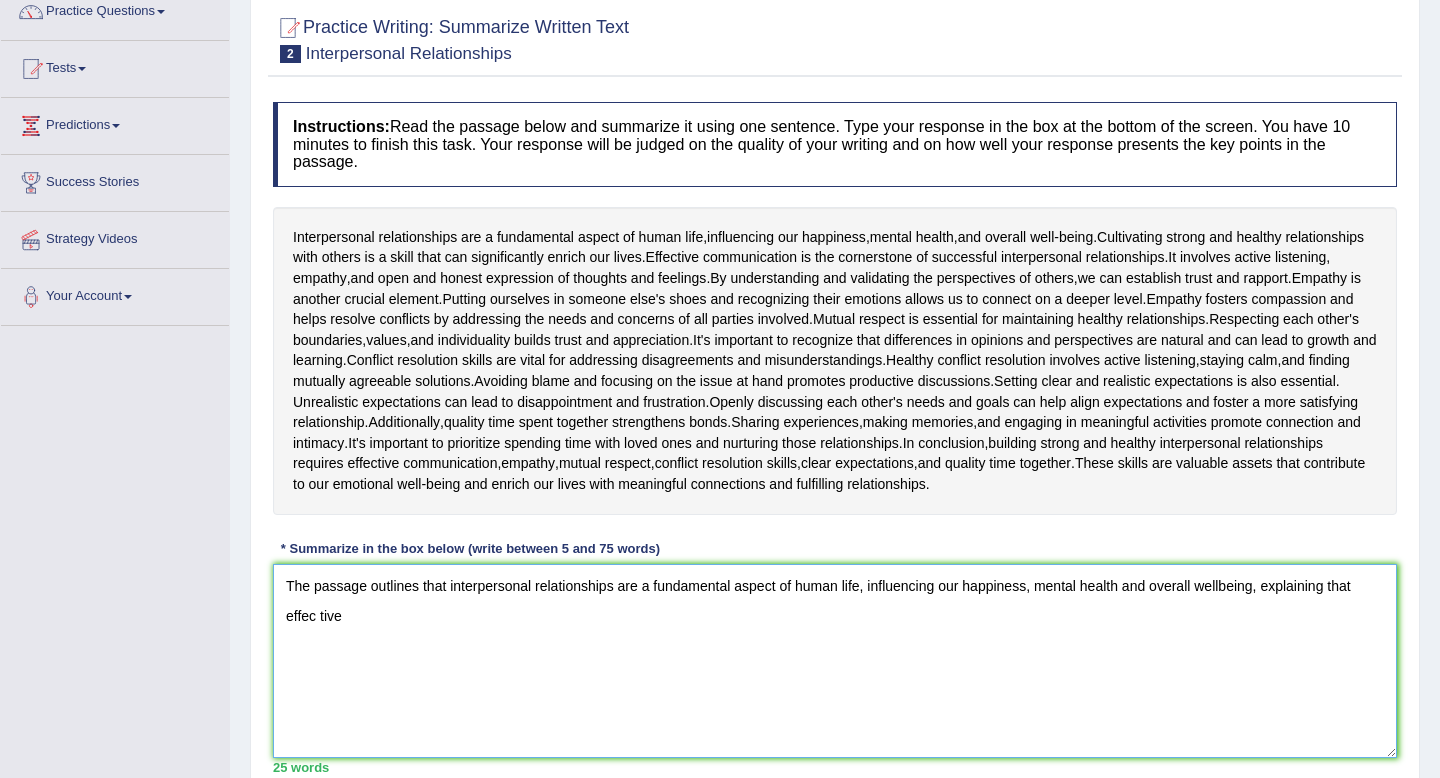 click on "The passage outlines that interpersonal relationships are a fundamental aspect of human life, influencing our happiness, mental health and overall wellbeing, explaining that effec tive" at bounding box center [835, 661] 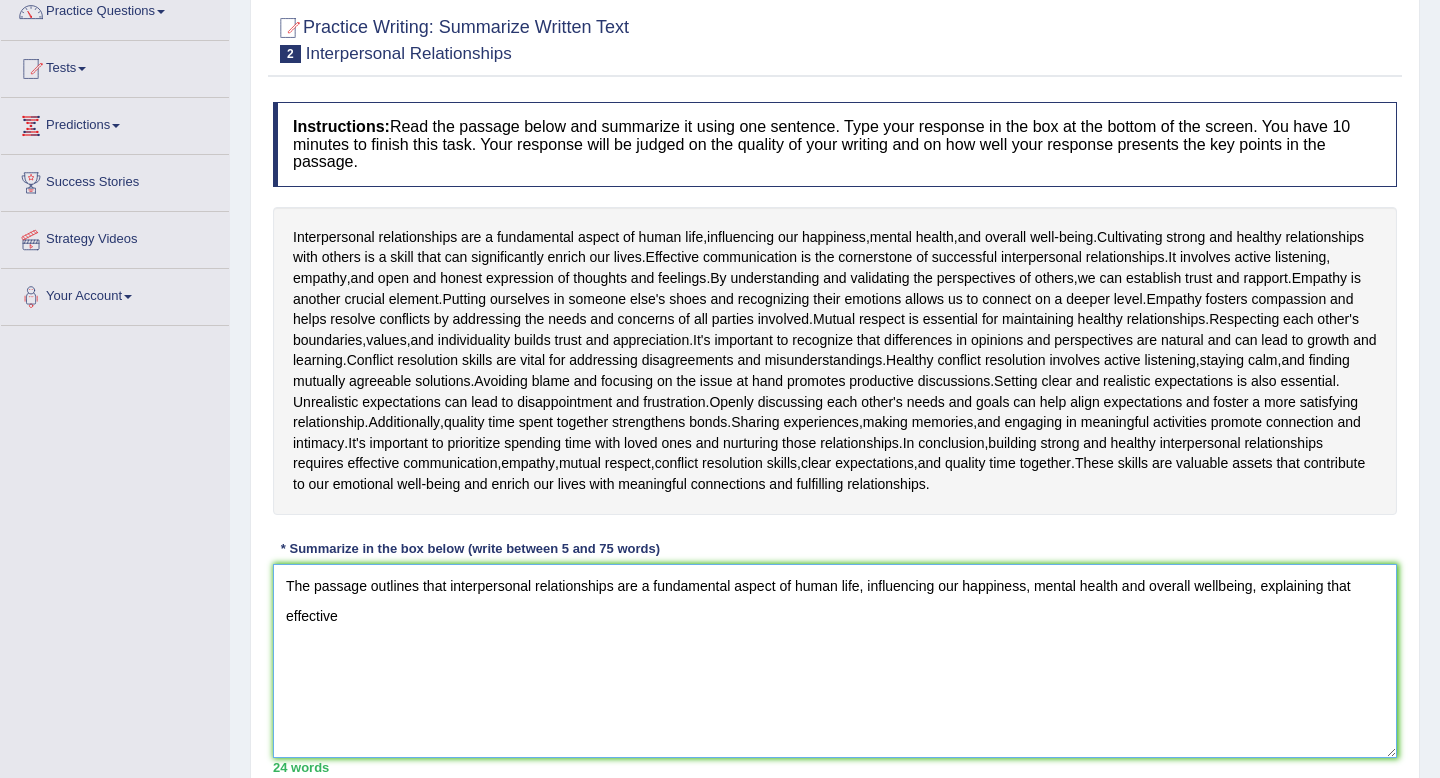 click on "The passage outlines that interpersonal relationships are a fundamental aspect of human life, influencing our happiness, mental health and overall wellbeing, explaining that effective" at bounding box center (835, 661) 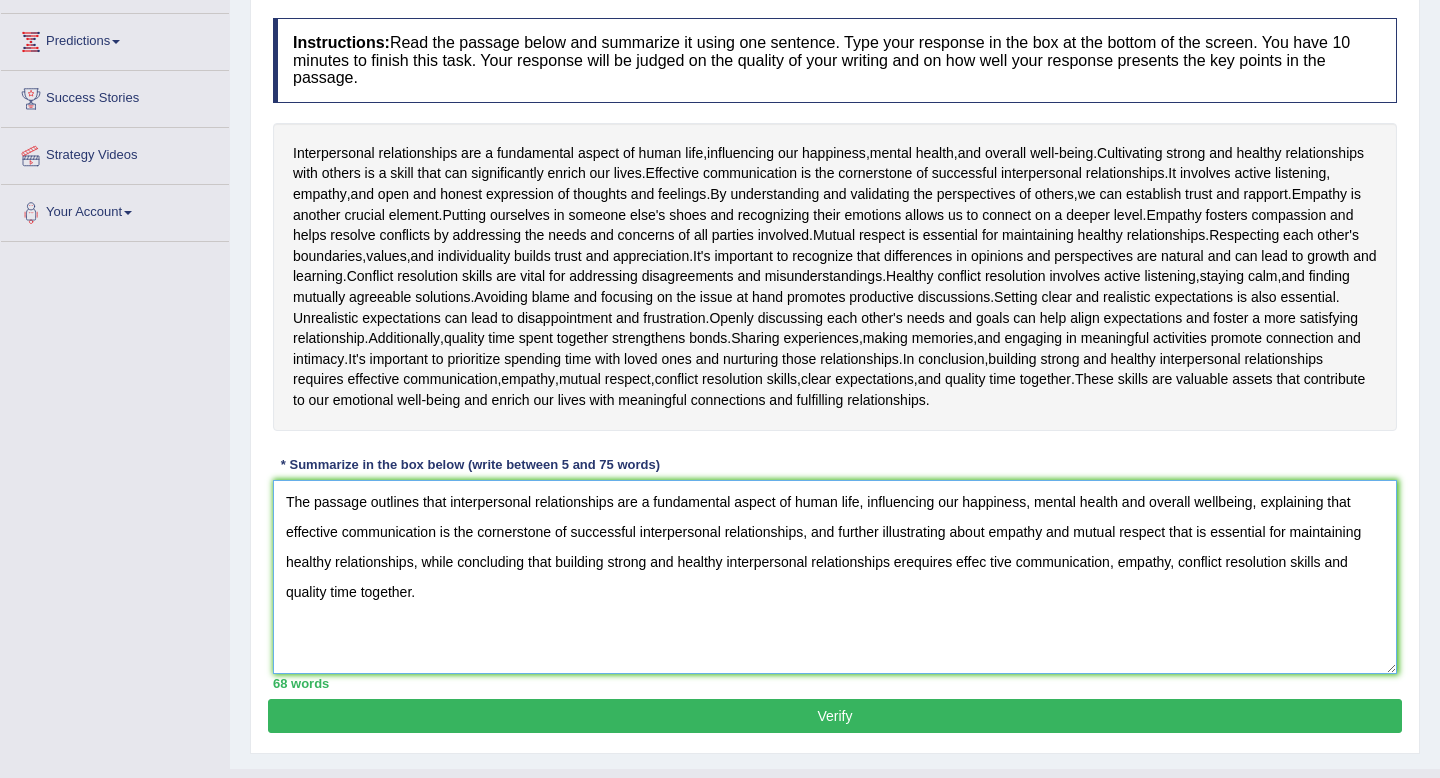 scroll, scrollTop: 289, scrollLeft: 0, axis: vertical 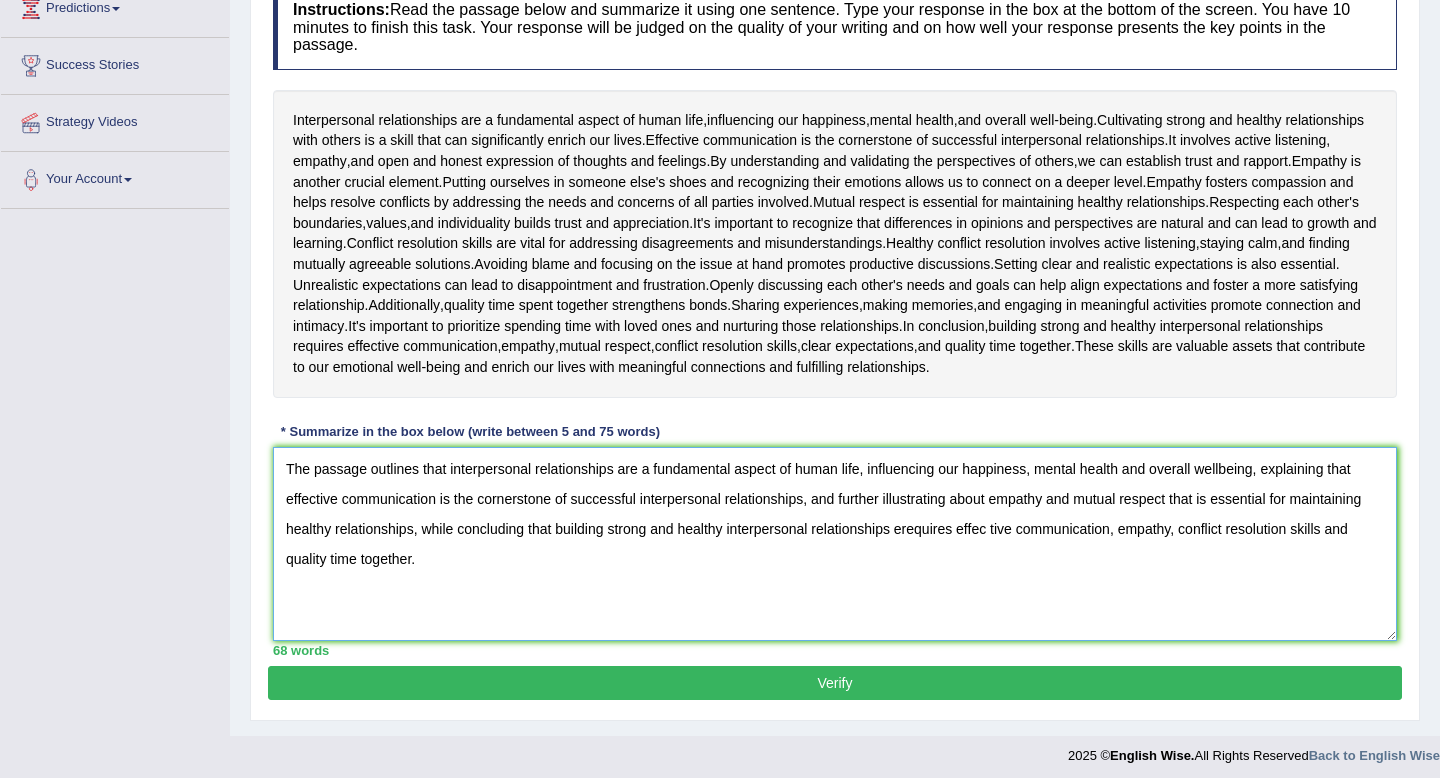 type on "The passage outlines that interpersonal relationships are a fundamental aspect of human life, influencing our happiness, mental health and overall wellbeing, explaining that effective communication is the cornerstone of successful interpersonal relationships, and further illustrating about empathy and mutual respect that is essential for maintaining healthy relationships, while concluding that building strong and healthy interpersonal relationships erequires effec tive communication, empathy, conflict resolution skills and quality time together." 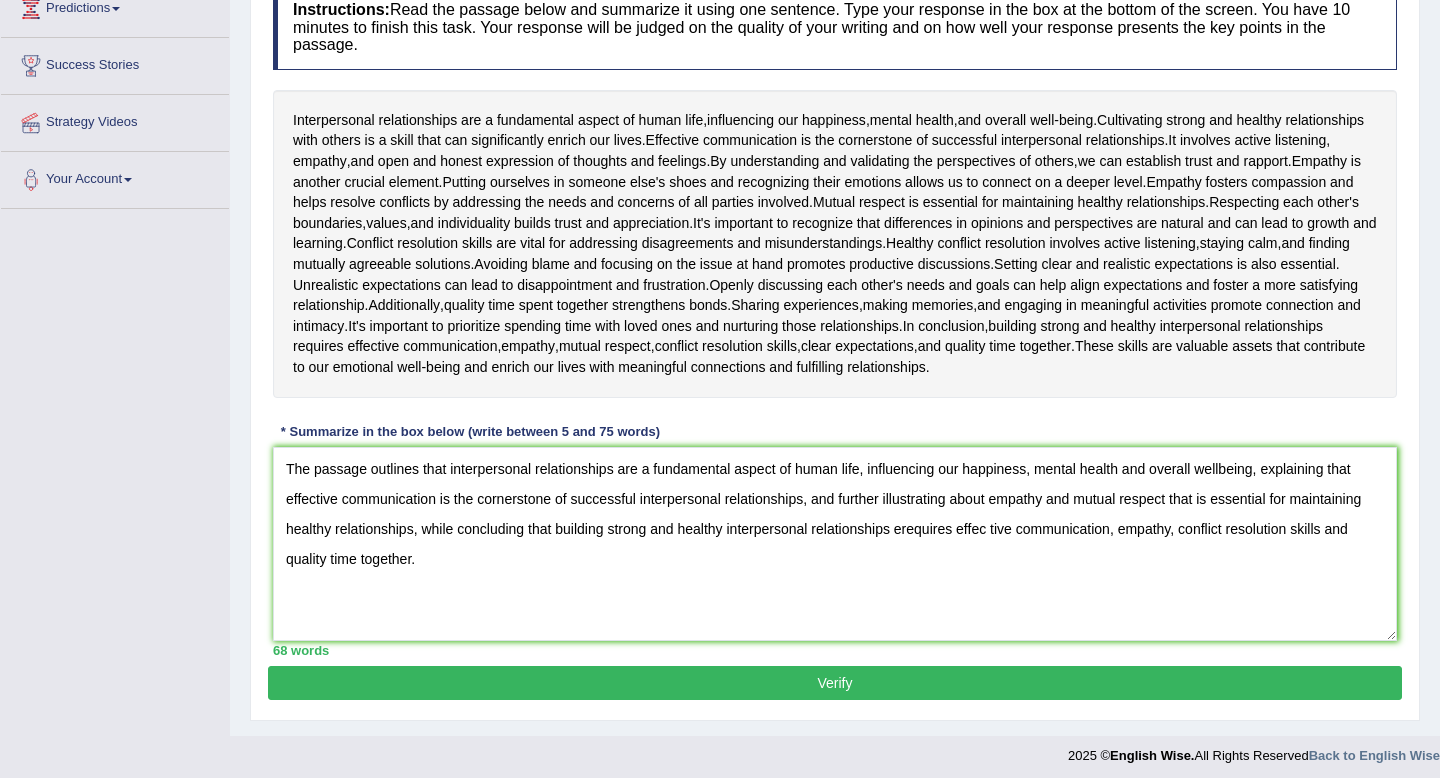 click on "Practice Writing: Summarize Written Text
2
Interpersonal Relationships
Instructions:  Read the passage below and summarize it using one sentence. Type your response in the box at the bottom of the screen. You have 10 minutes to finish this task. Your response will be judged on the quality of your writing and on how well your response presents the key points in the passage.
Interpersonal   relationships   are   a   fundamental   aspect   of   human   life ,  influencing   our   happiness ,  mental   health ,  and   overall   well - being .  Cultivating   strong   and   healthy   relationships   with   others   is   a   skill   that   can   significantly   enrich   our   lives .  Effective   communication   is   the   cornerstone   of   successful   interpersonal   relationships .  It   involves   active   listening ,  empathy ,  and   open   and   honest   expression   of   thoughts   and   feelings .  By   understanding   and" at bounding box center [835, 300] 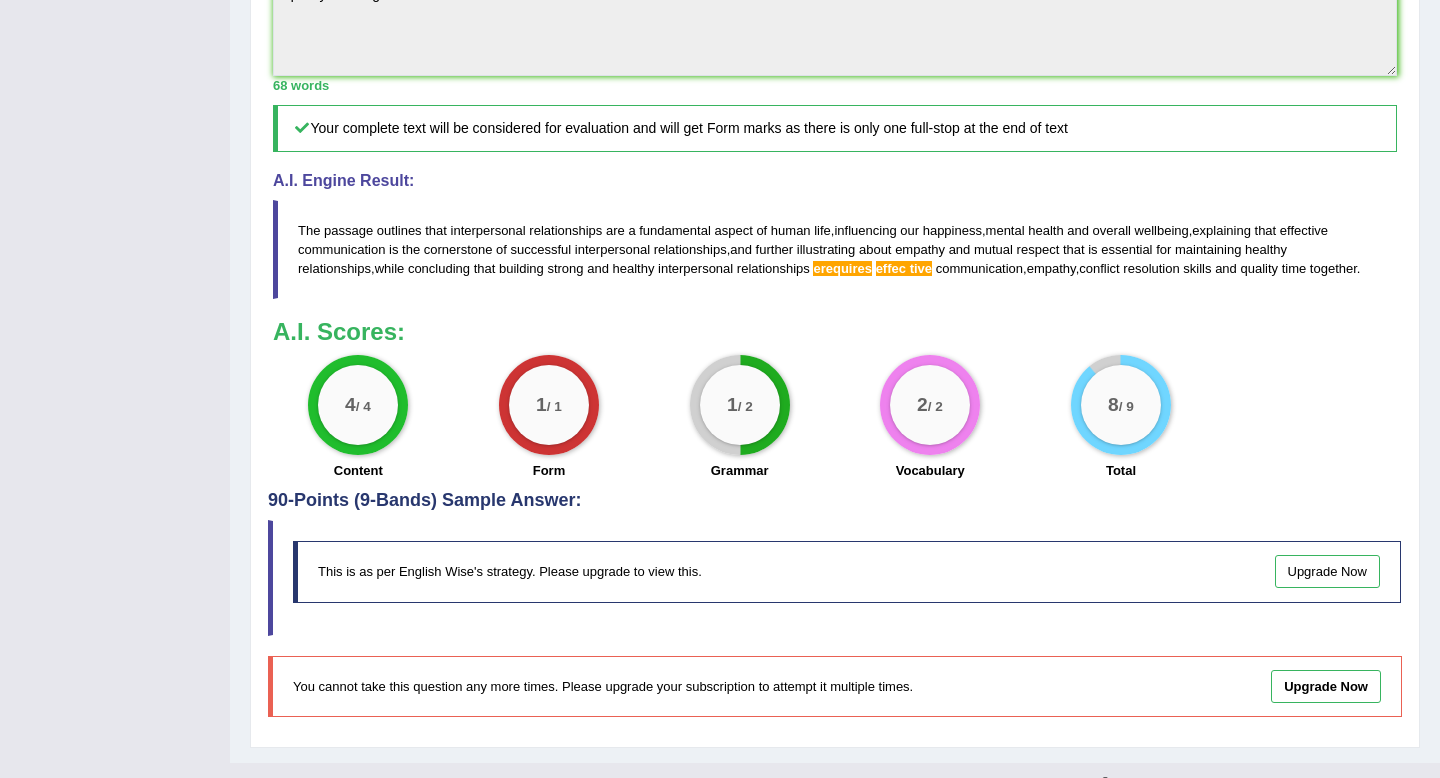 scroll, scrollTop: 804, scrollLeft: 0, axis: vertical 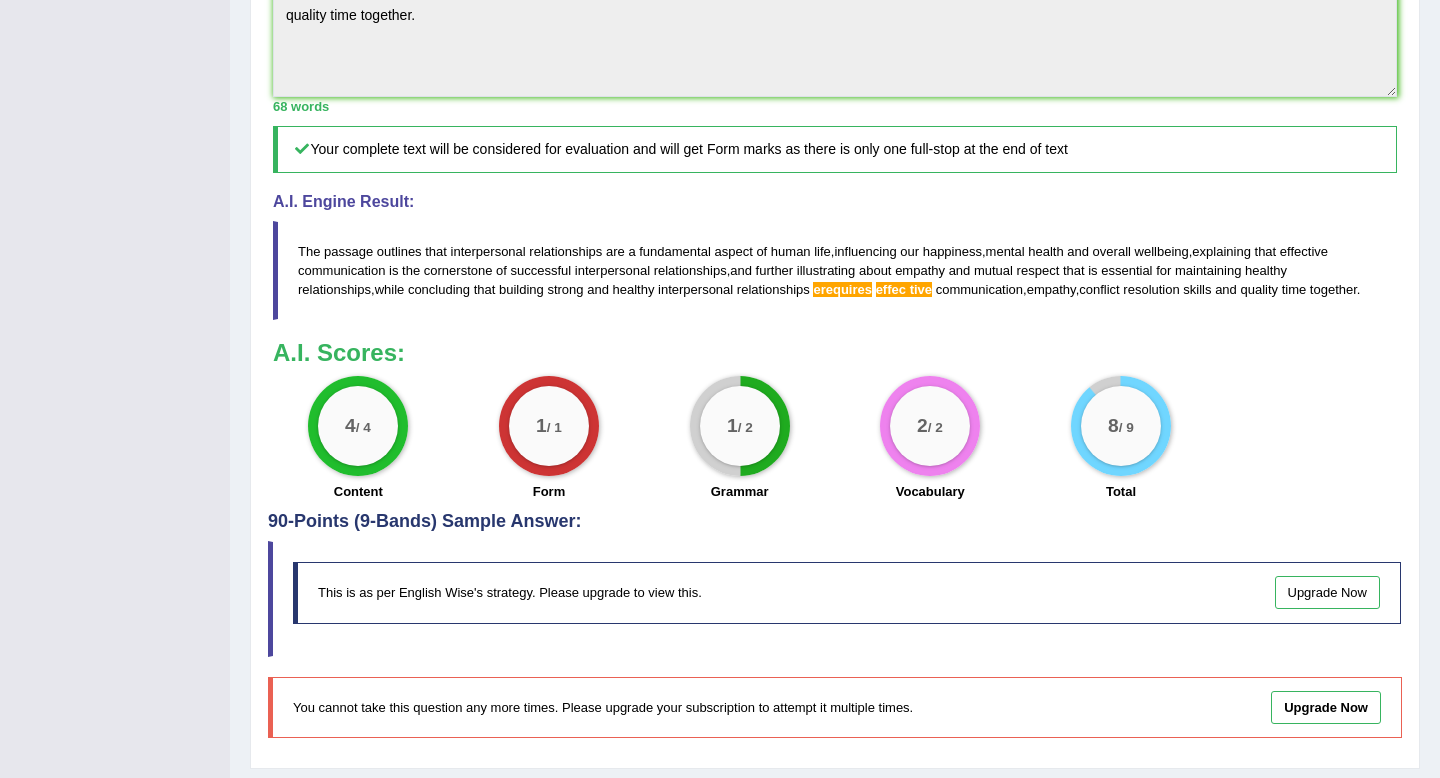 click on "This is as per English Wise's strategy. Please upgrade to view this.  Upgrade Now" at bounding box center [847, 592] 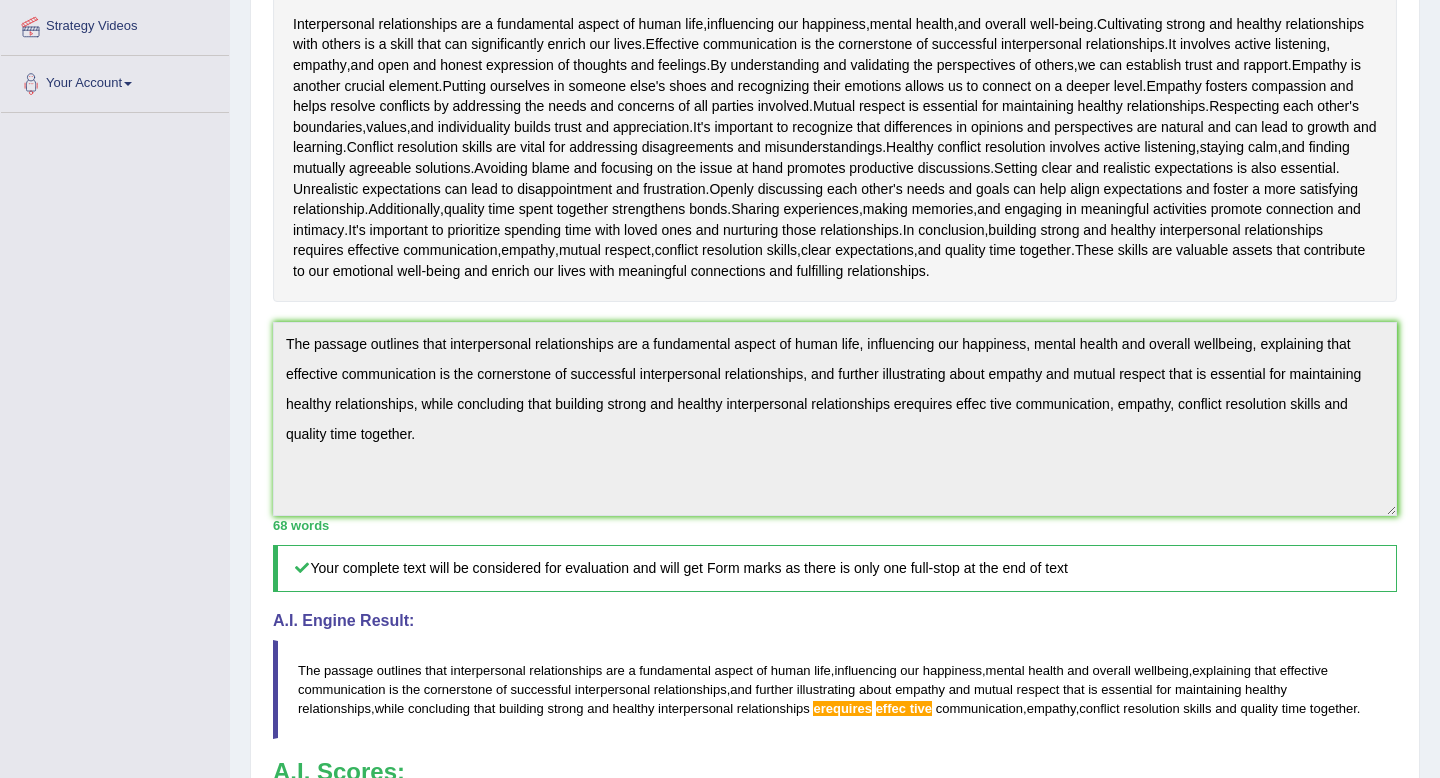scroll, scrollTop: 0, scrollLeft: 0, axis: both 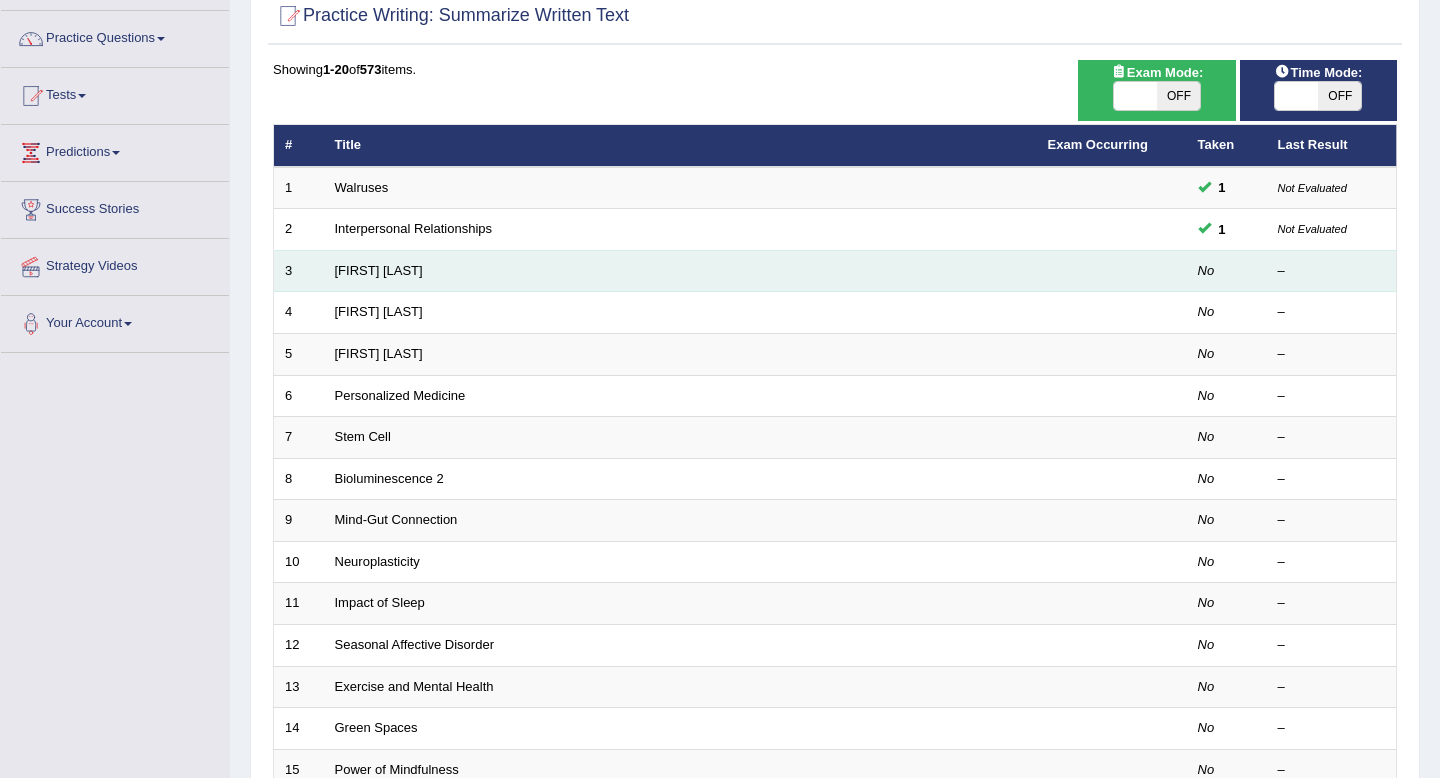 click on "[FIRST] [LAST]" at bounding box center (680, 271) 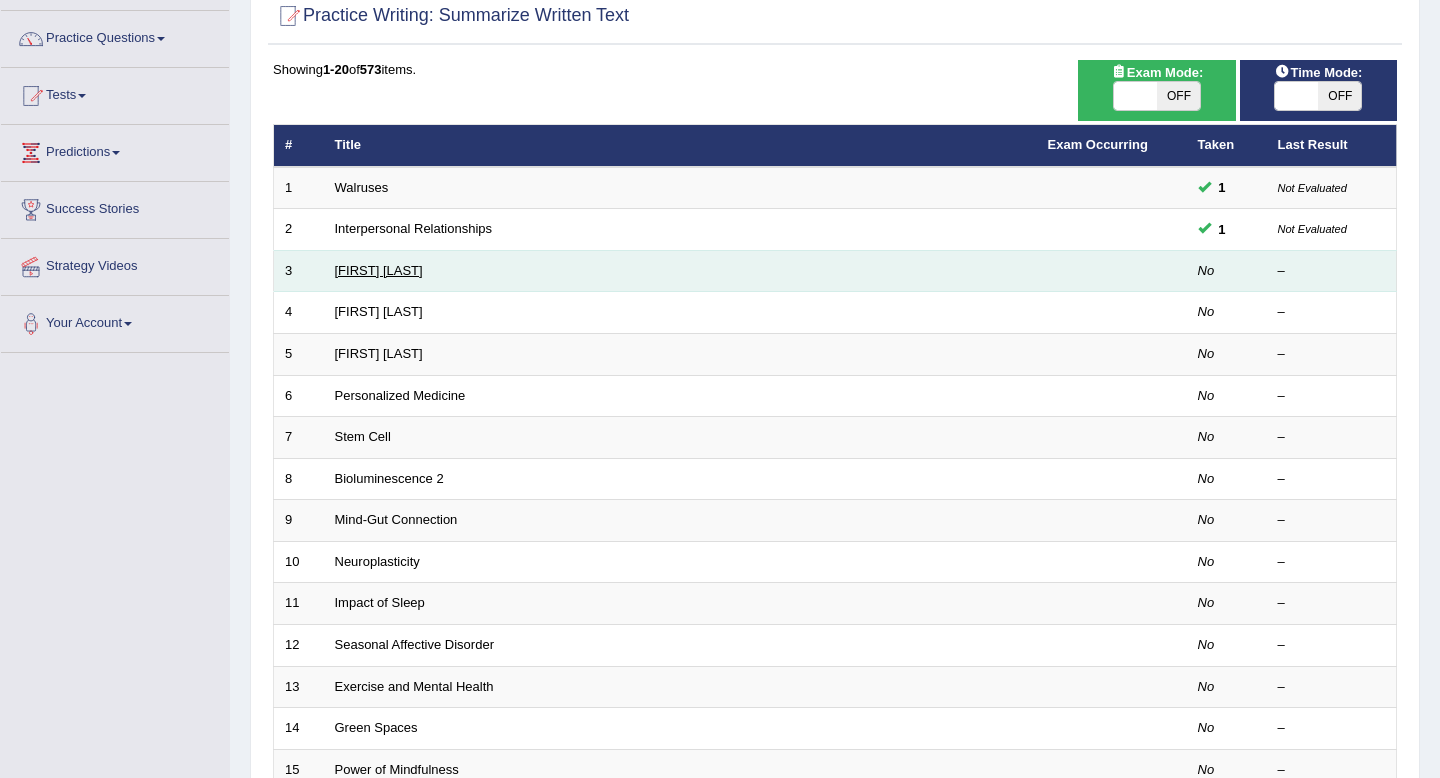 click on "Rosalid Franklin" at bounding box center [379, 270] 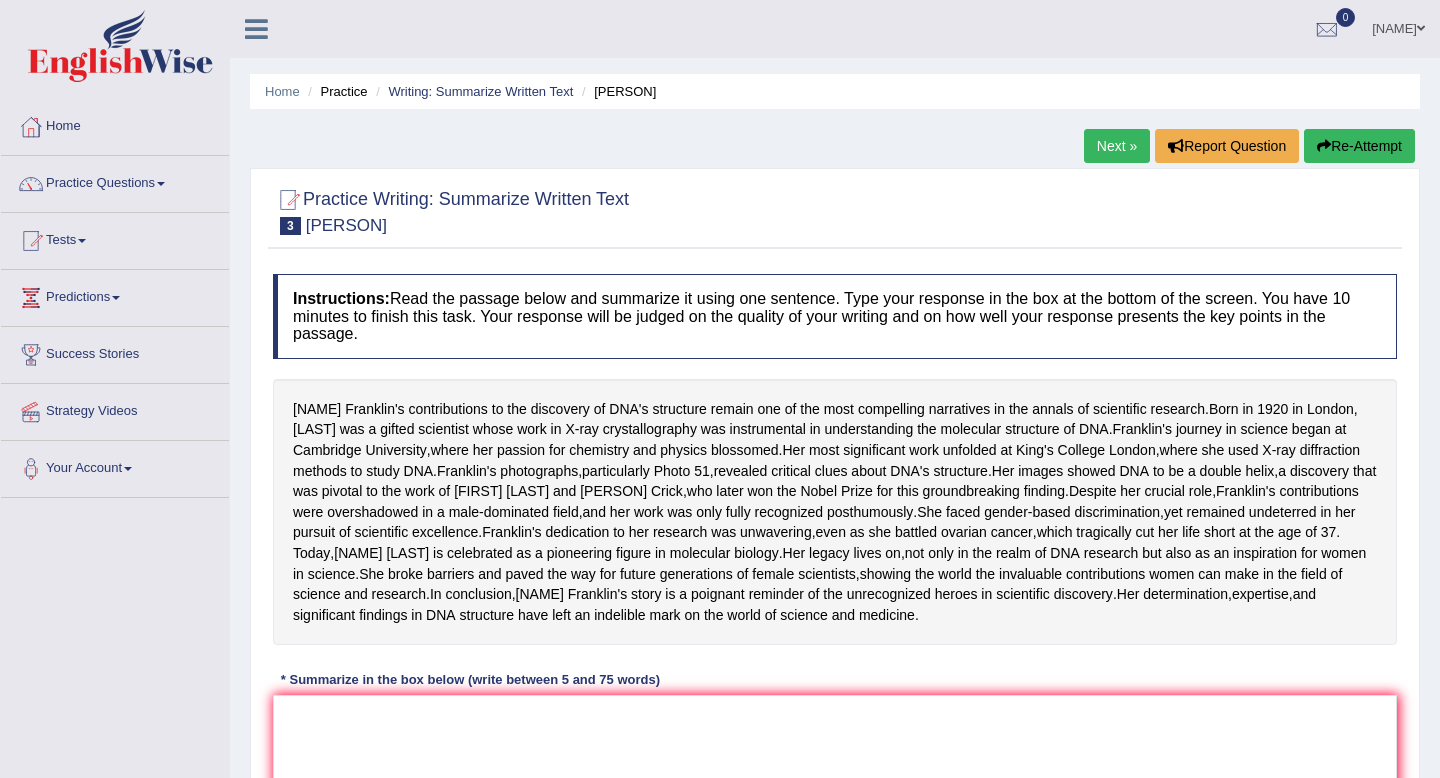 scroll, scrollTop: 0, scrollLeft: 0, axis: both 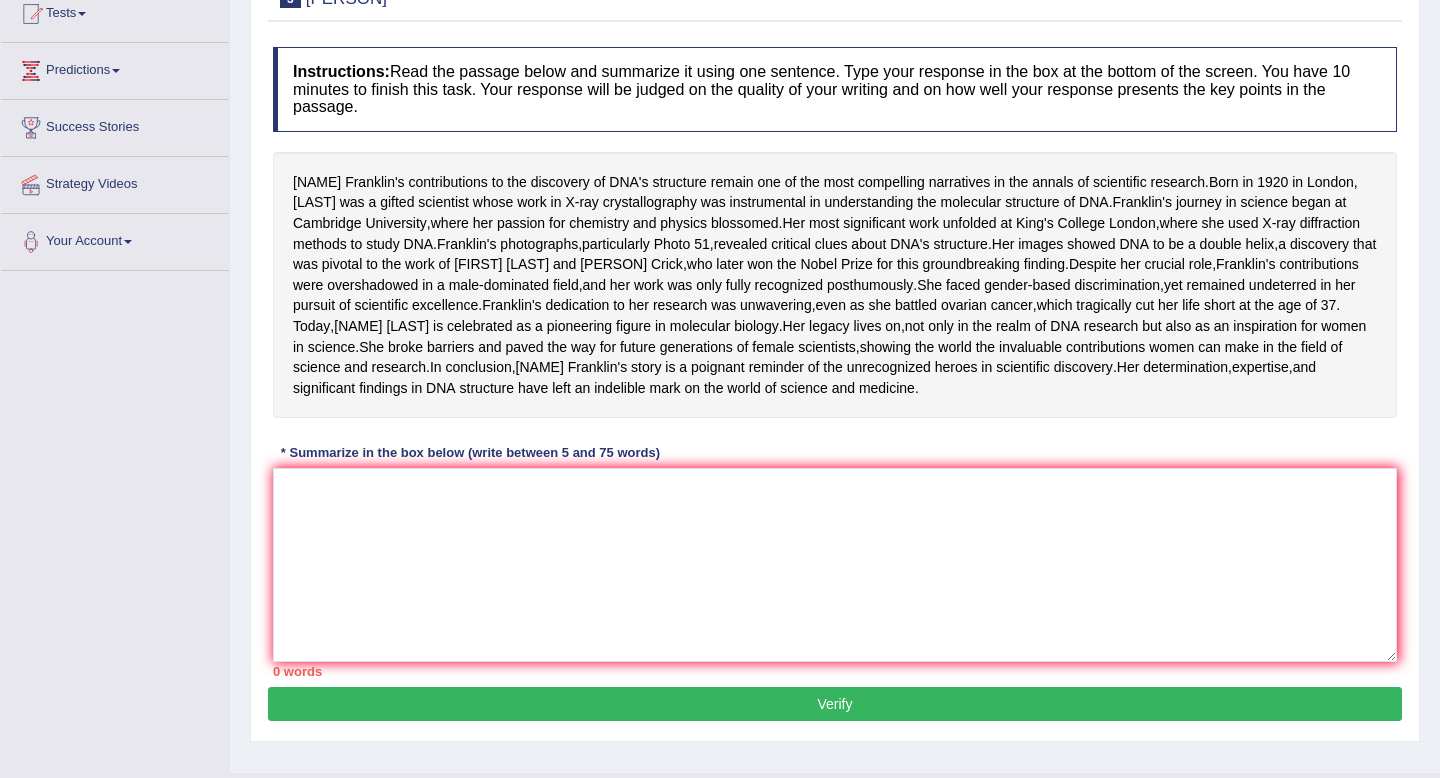 click on "Instructions:  Read the passage below and summarize it using one sentence. Type your response in the box at the bottom of the screen. You have 10 minutes to finish this task. Your response will be judged on the quality of your writing and on how well your response presents the key points in the passage.
Rosalind   Franklin's   contributions   to   the   discovery   of   DNA's   structure   remain   one   of   the   most   compelling   narratives   in   the   annals   of   scientific   research .  Born   in   [YEAR]   in   [CITY] ,  Franklin   was   a   gifted   scientist   whose   work   in   X - ray   crystallography   was   instrumental   in   understanding   the   molecular   structure   of   DNA .
Franklin's   journey   in   science   began   at   Cambridge   University ,  where   her   passion   for   chemistry   and   physics   blossomed .  Her   most   significant   work   unfolded   at   King's   College   London ,  where   she   used   X - ray   diffraction   methods   to   study   DNA" at bounding box center (835, 362) 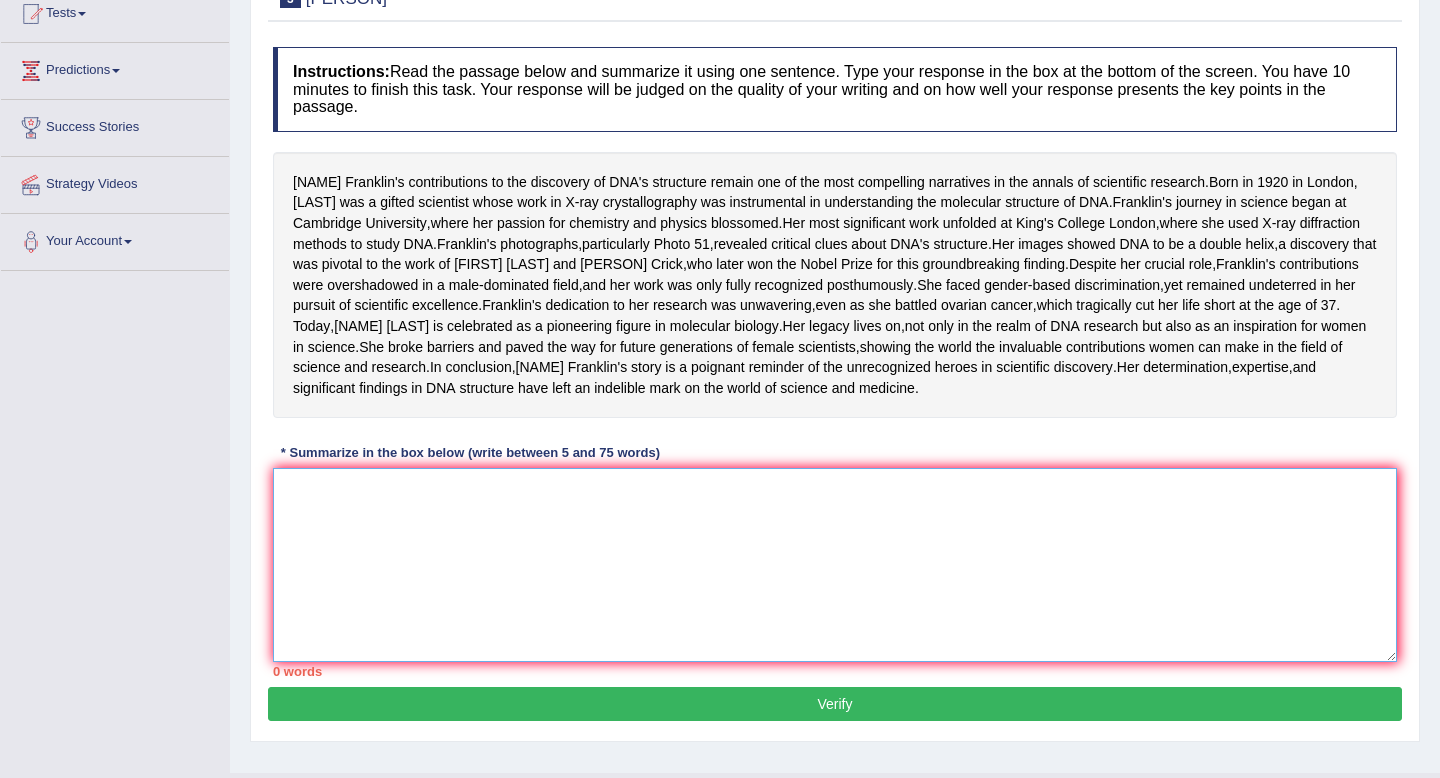click at bounding box center (835, 565) 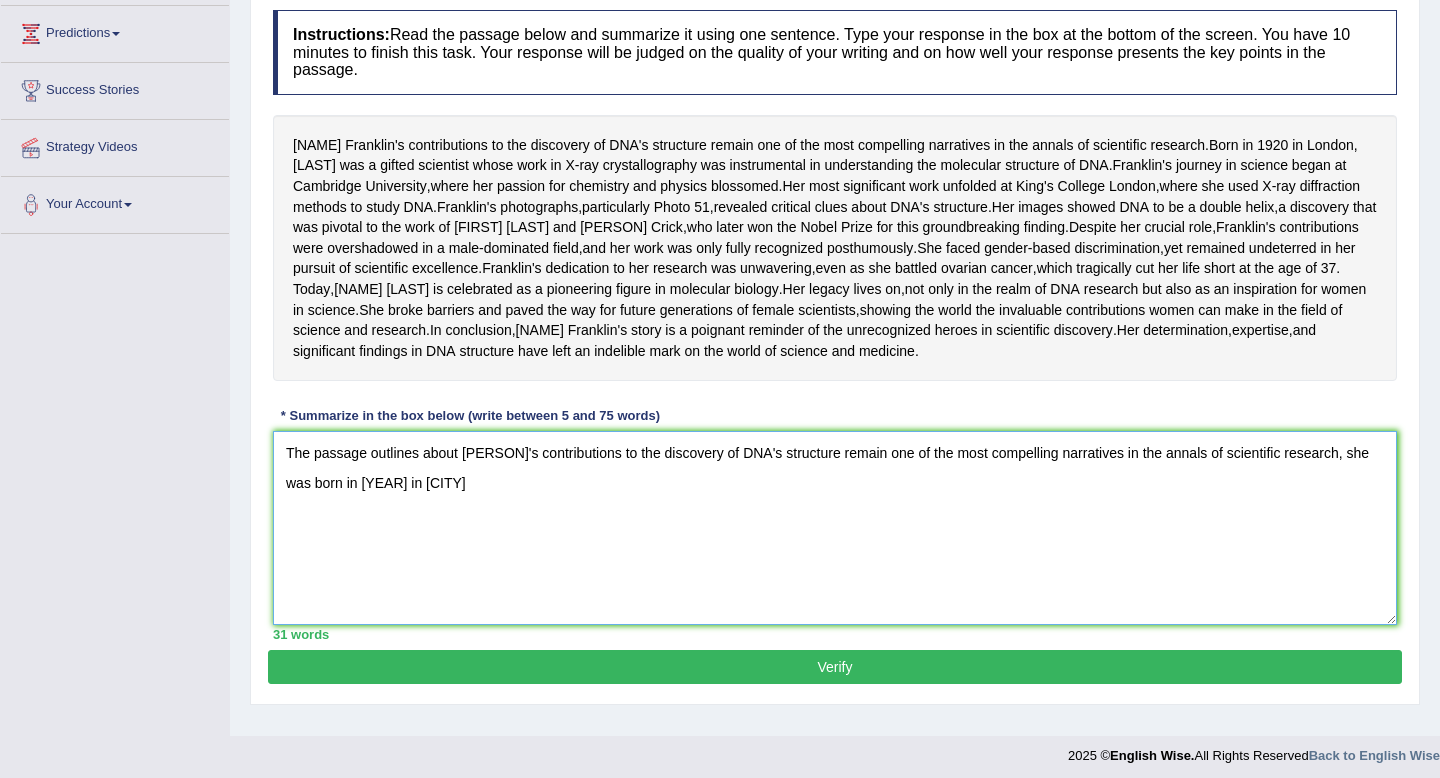 scroll, scrollTop: 283, scrollLeft: 0, axis: vertical 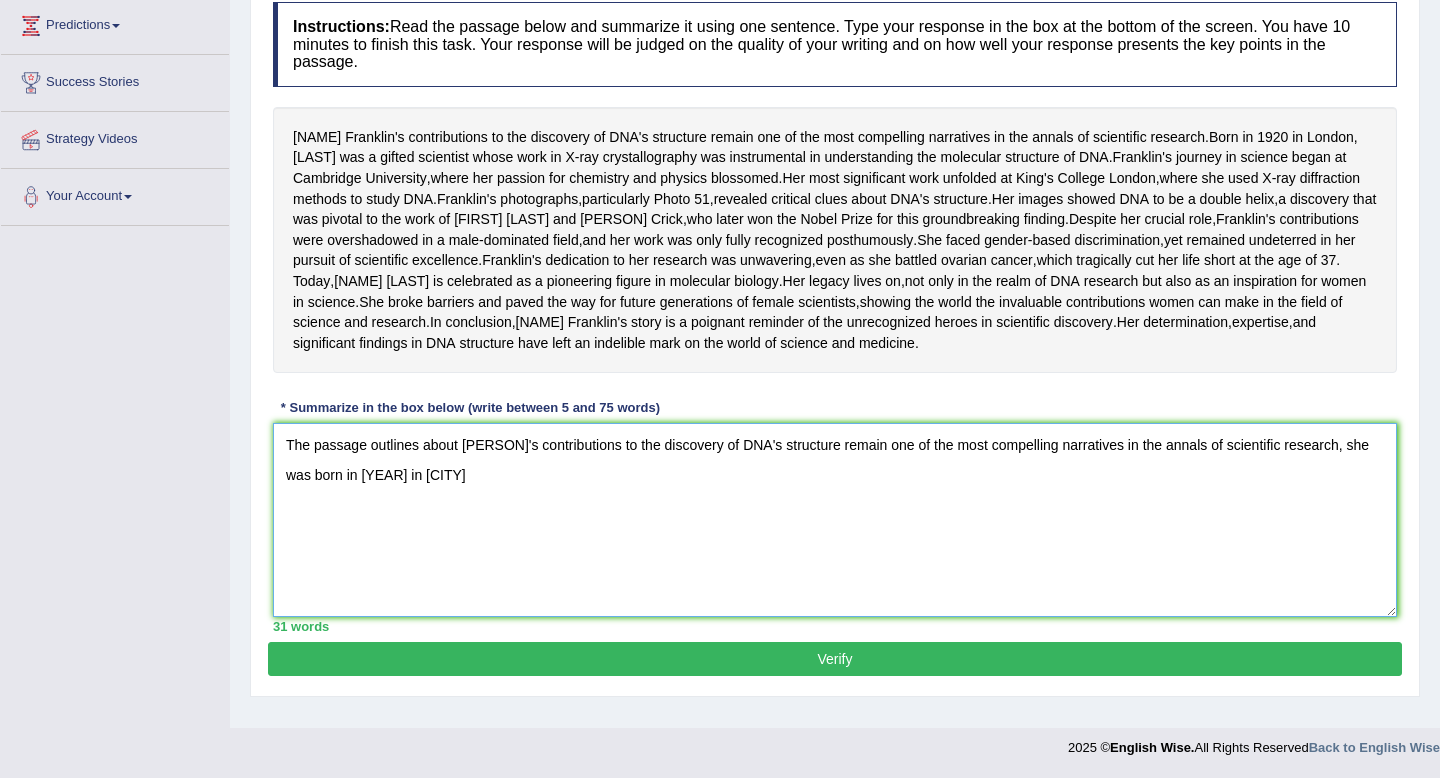 click on "The passage outlines about [PERSON]'s contributions to the discovery of DNA's structure remain one of the most compelling narratives in the annals of scientific research, she was born in [YEAR] in [CITY]" at bounding box center [835, 520] 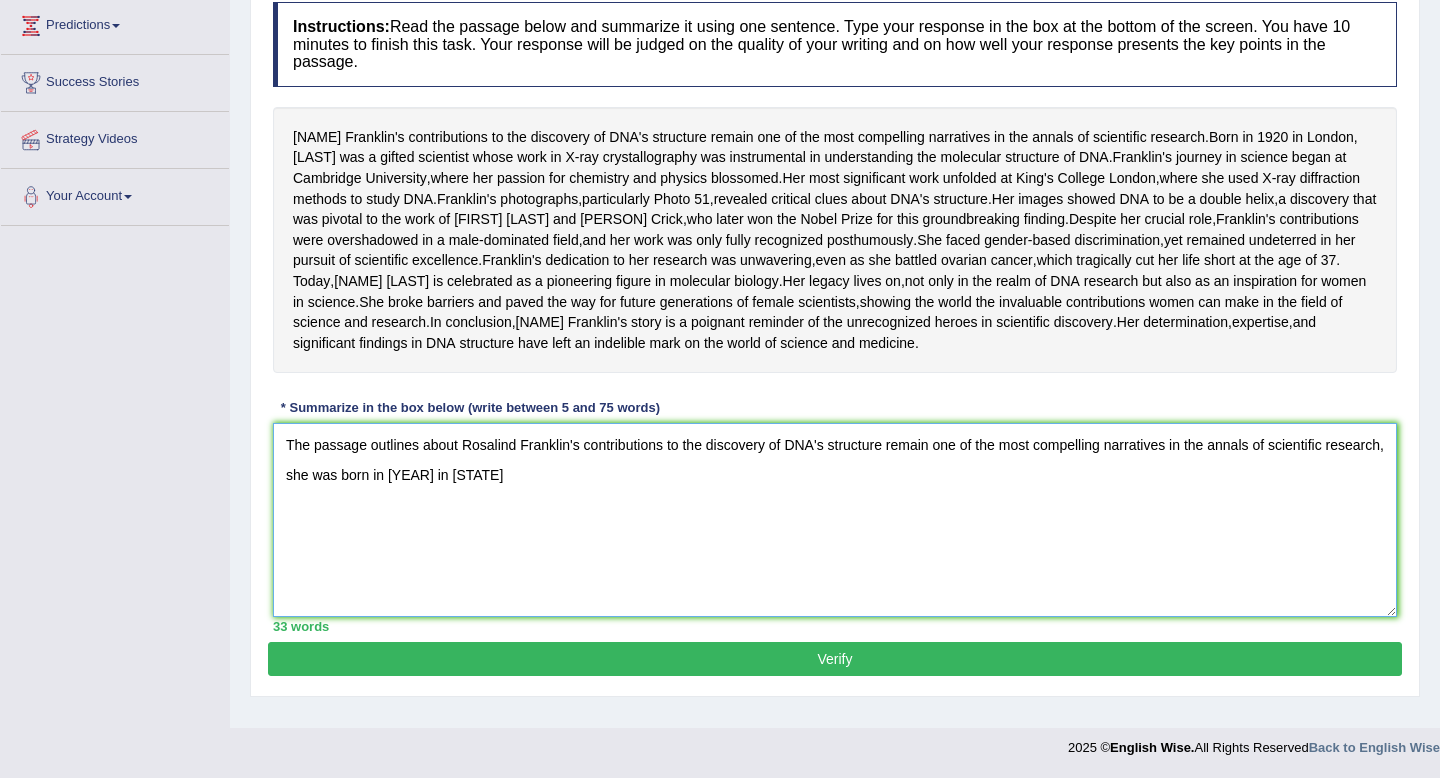 click on "The passage outlines about Rosalind Franklin's contributions to the discovery of DNA's structure remain one of the most compelling narratives in the annals of scientific research, she was born in [YEAR] in [STATE]" at bounding box center (835, 520) 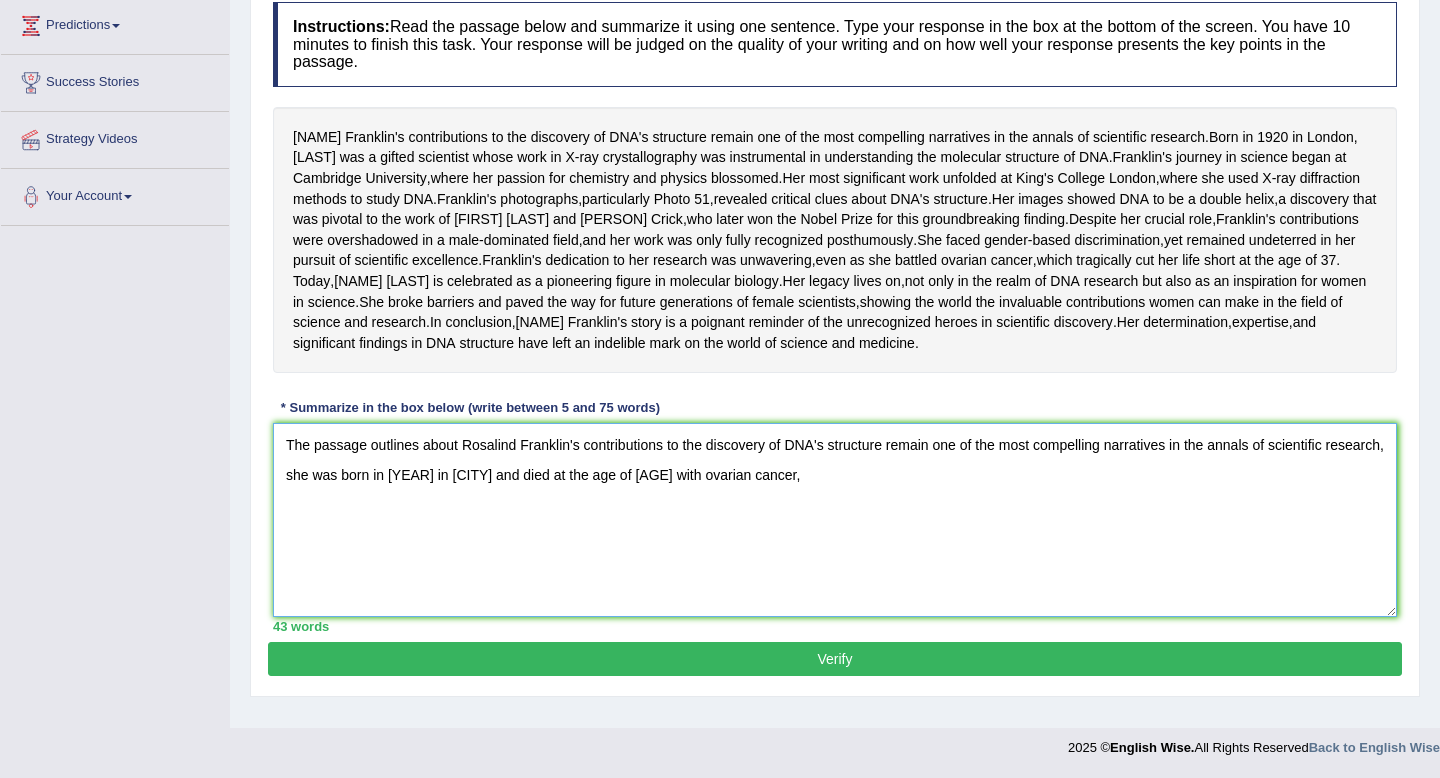 scroll, scrollTop: 313, scrollLeft: 0, axis: vertical 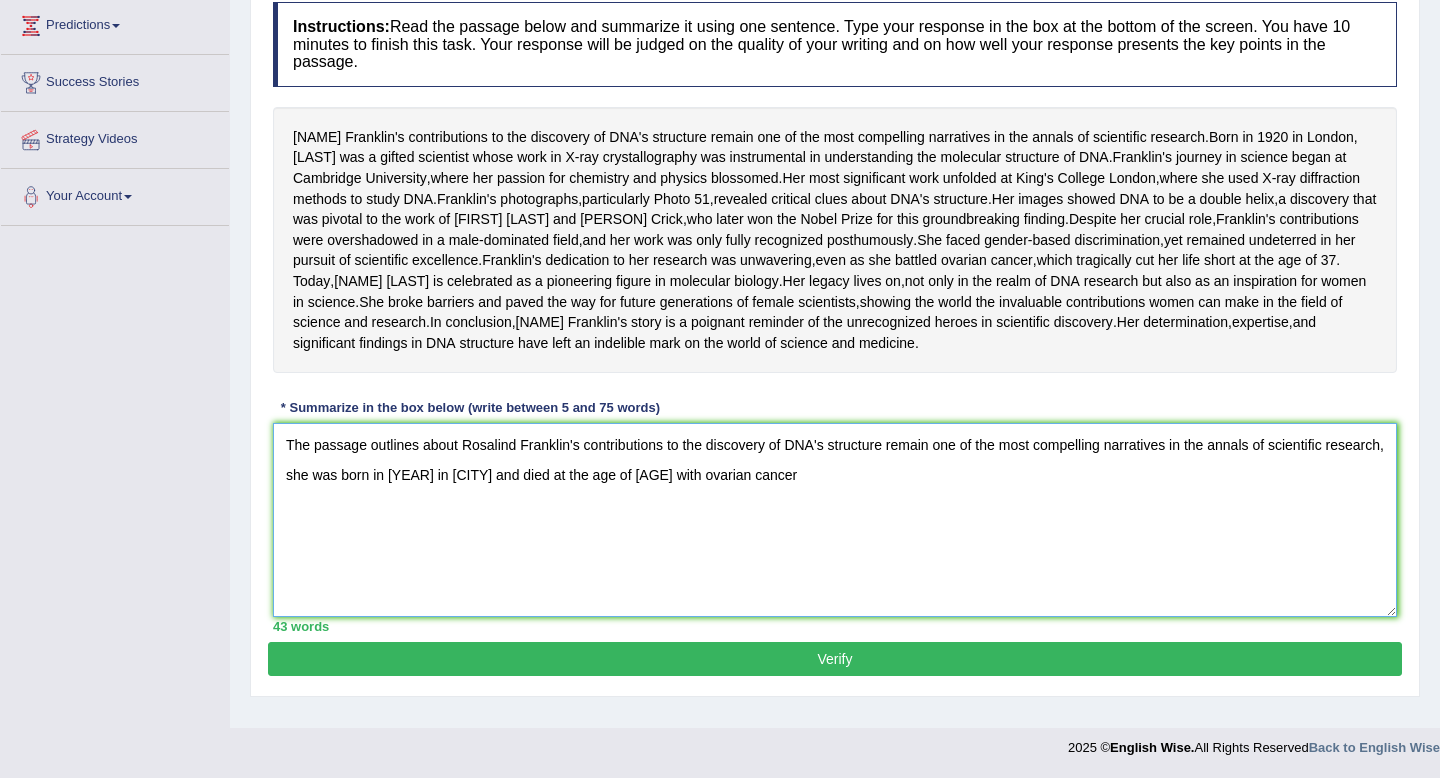 click on "The passage outlines about Rosalind Franklin's contributions to the discovery of DNA's structure remain one of the most compelling narratives in the annals of scientific research, she was born in [YEAR] in [CITY] and died at the age of [AGE] with ovarian cancer" at bounding box center [835, 520] 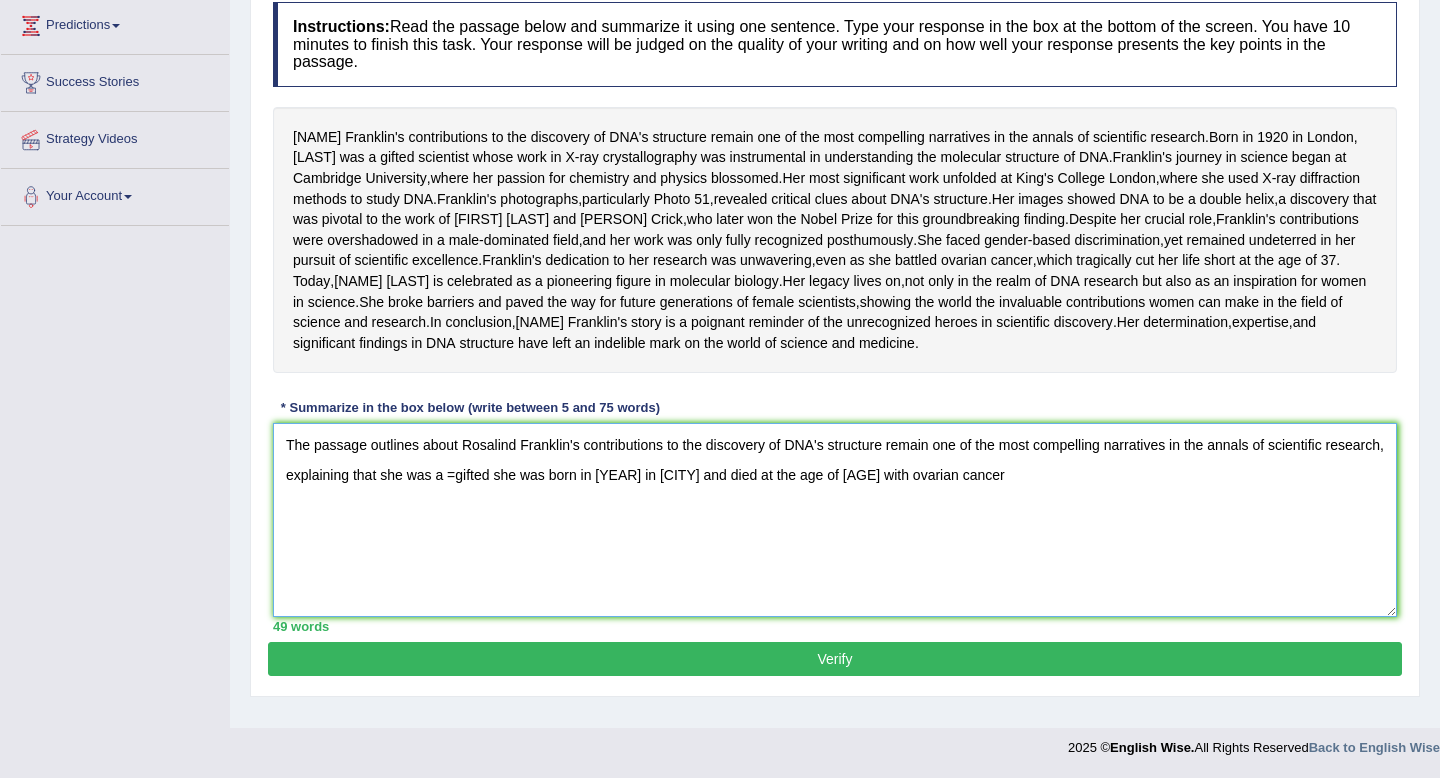 click on "The passage outlines about Rosalind Franklin's contributions to the discovery of DNA's structure remain one of the most compelling narratives in the annals of scientific research, explaining that she was a =gifted she was born in [YEAR] in [CITY] and died at the age of [AGE] with ovarian cancer" at bounding box center (835, 520) 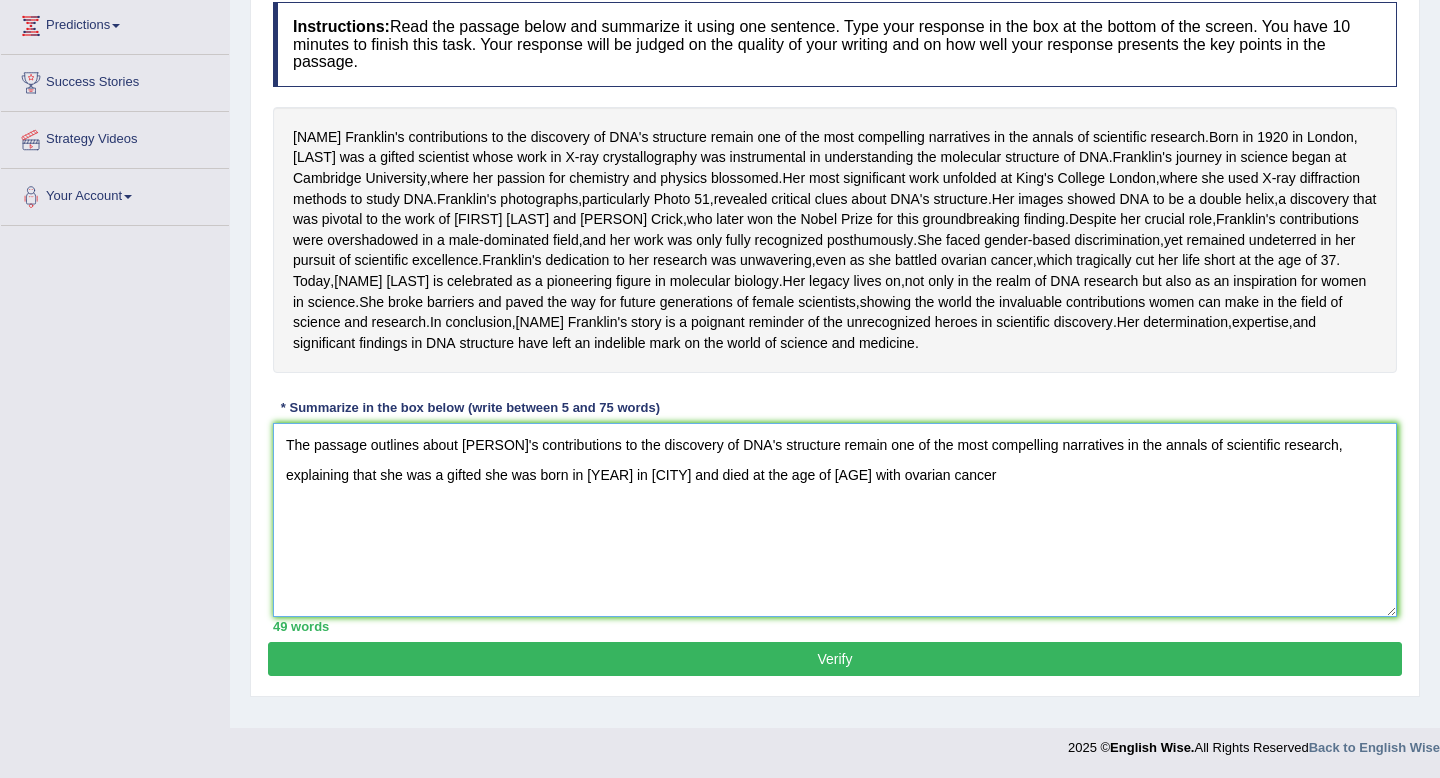 click on "The passage outlines about [PERSON]'s contributions to the discovery of DNA's structure remain one of the most compelling narratives in the annals of scientific research, explaining that she was a gifted she was born in [YEAR] in [CITY] and died at the age of [AGE] with ovarian cancer" at bounding box center [835, 520] 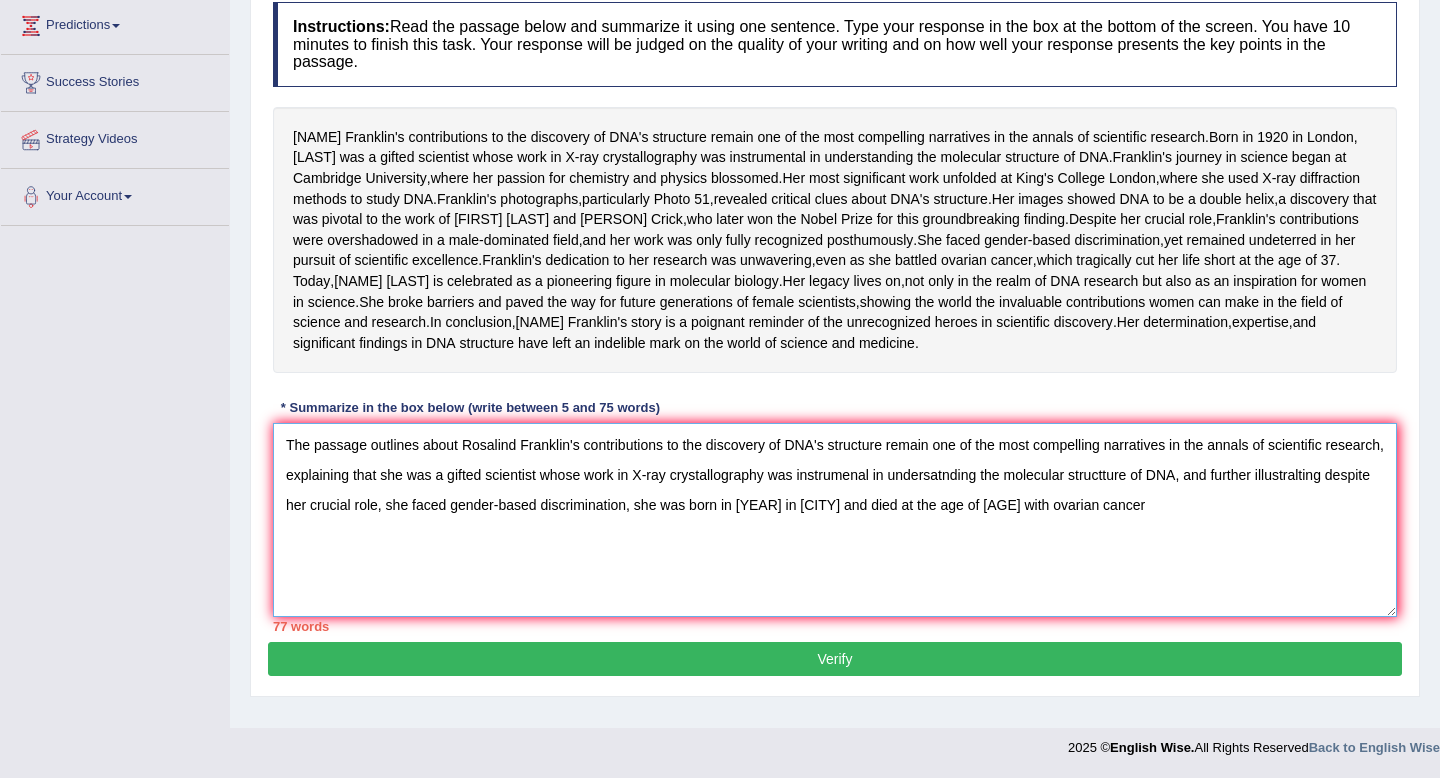 scroll, scrollTop: 401, scrollLeft: 0, axis: vertical 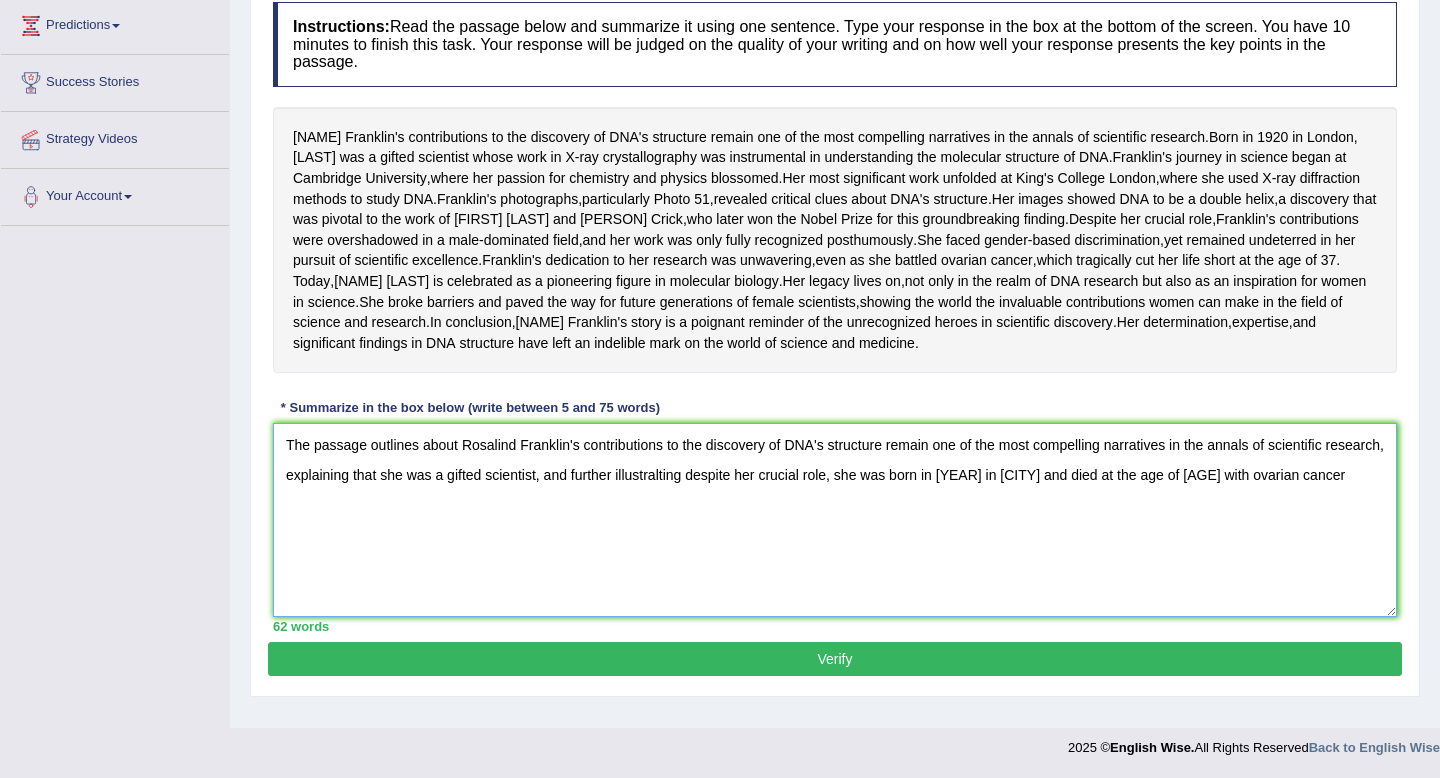 click on "The passage outlines about Rosalind Franklin's contributions to the discovery of DNA's structure remain one of the most compelling narratives in the annals of scientific research, explaining that she was a gifted scientist, and further illustralting despite her crucial role, she was born in [YEAR] in [CITY] and died at the age of [AGE] with ovarian cancer" at bounding box center (835, 520) 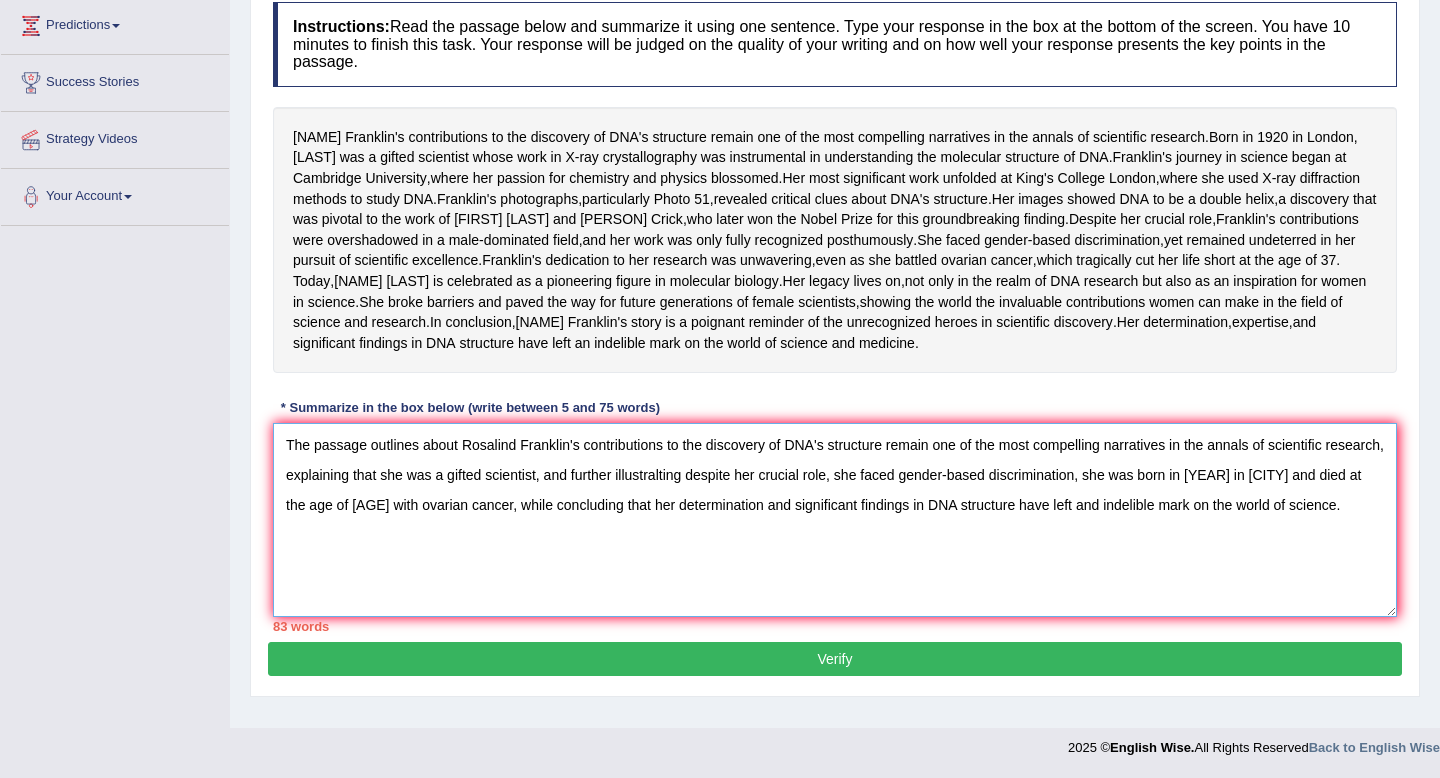 scroll, scrollTop: 400, scrollLeft: 0, axis: vertical 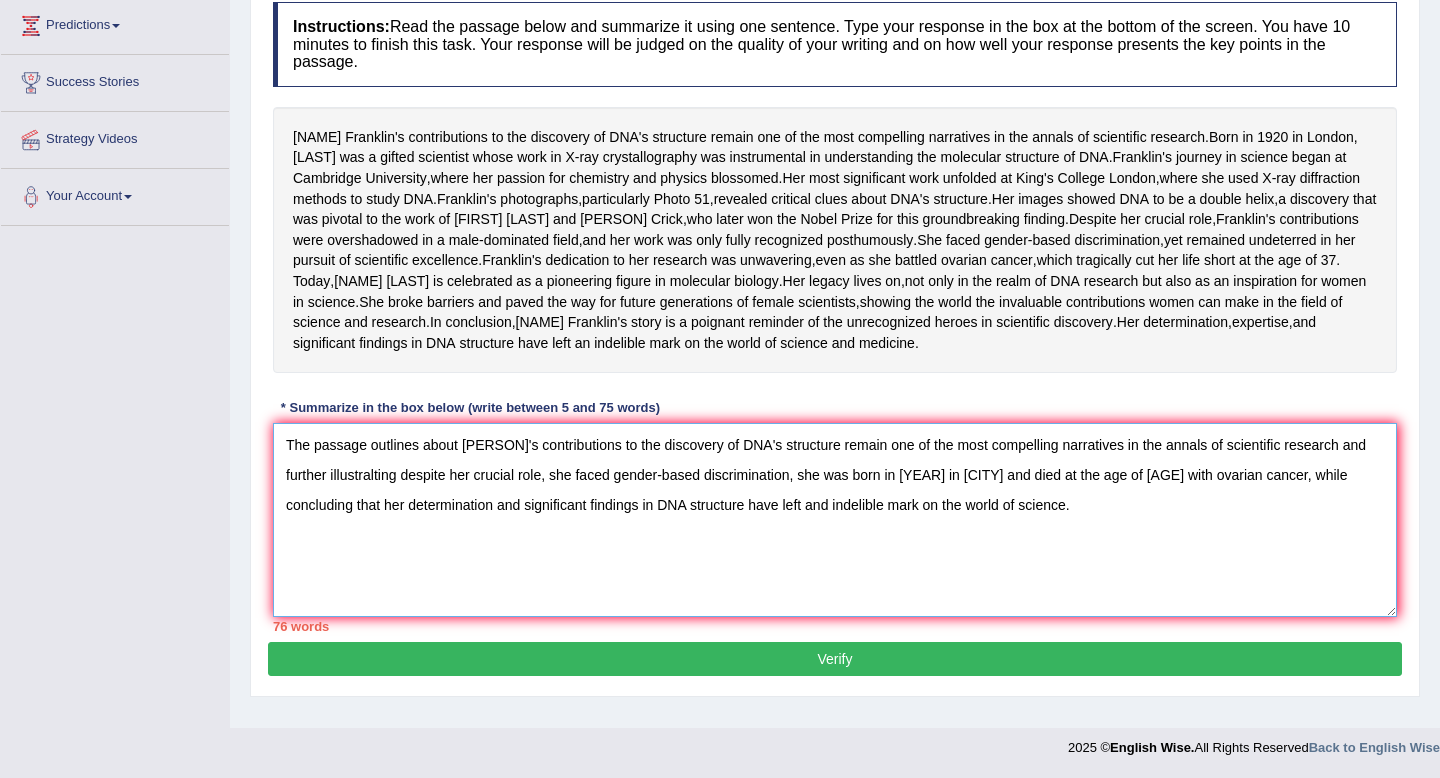 click on "The passage outlines about [PERSON]'s contributions to the discovery of DNA's structure remain one of the most compelling narratives in the annals of scientific research and further illustralting despite her crucial role, she faced gender-based discrimination, she was born in [YEAR] in [CITY] and died at the age of [AGE] with ovarian cancer, while concluding that her determination and significant findings in DNA structure have left and indelible mark on the world of science." at bounding box center (835, 520) 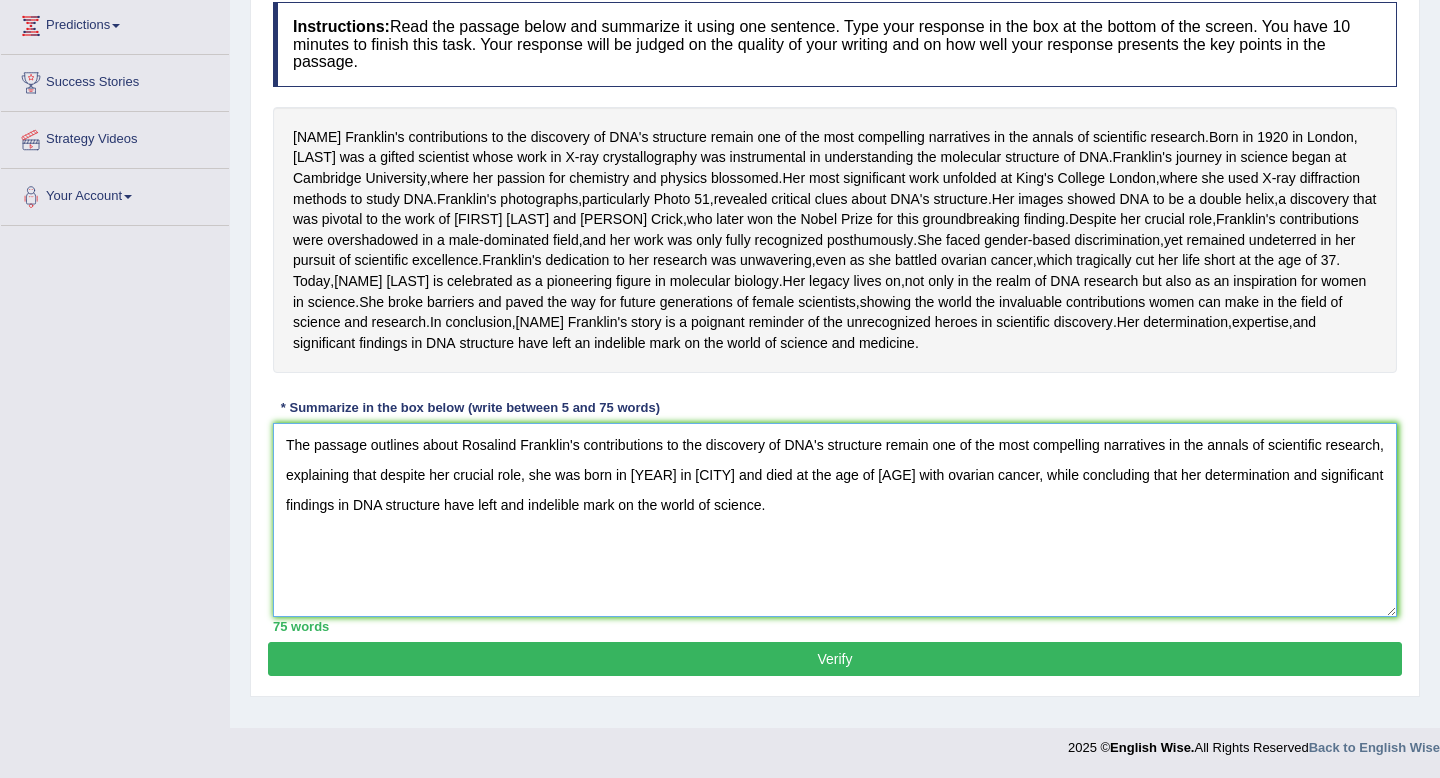 type on "The passage outlines about Rosalind Franklin's contributions to the discovery of DNA's structure remain one of the most compelling narratives in the annals of scientific research, explaining that despite her crucial role, she was born in [YEAR] in [CITY] and died at the age of [AGE] with ovarian cancer, while concluding that her determination and significant findings in DNA structure have left and indelible mark on the world of science." 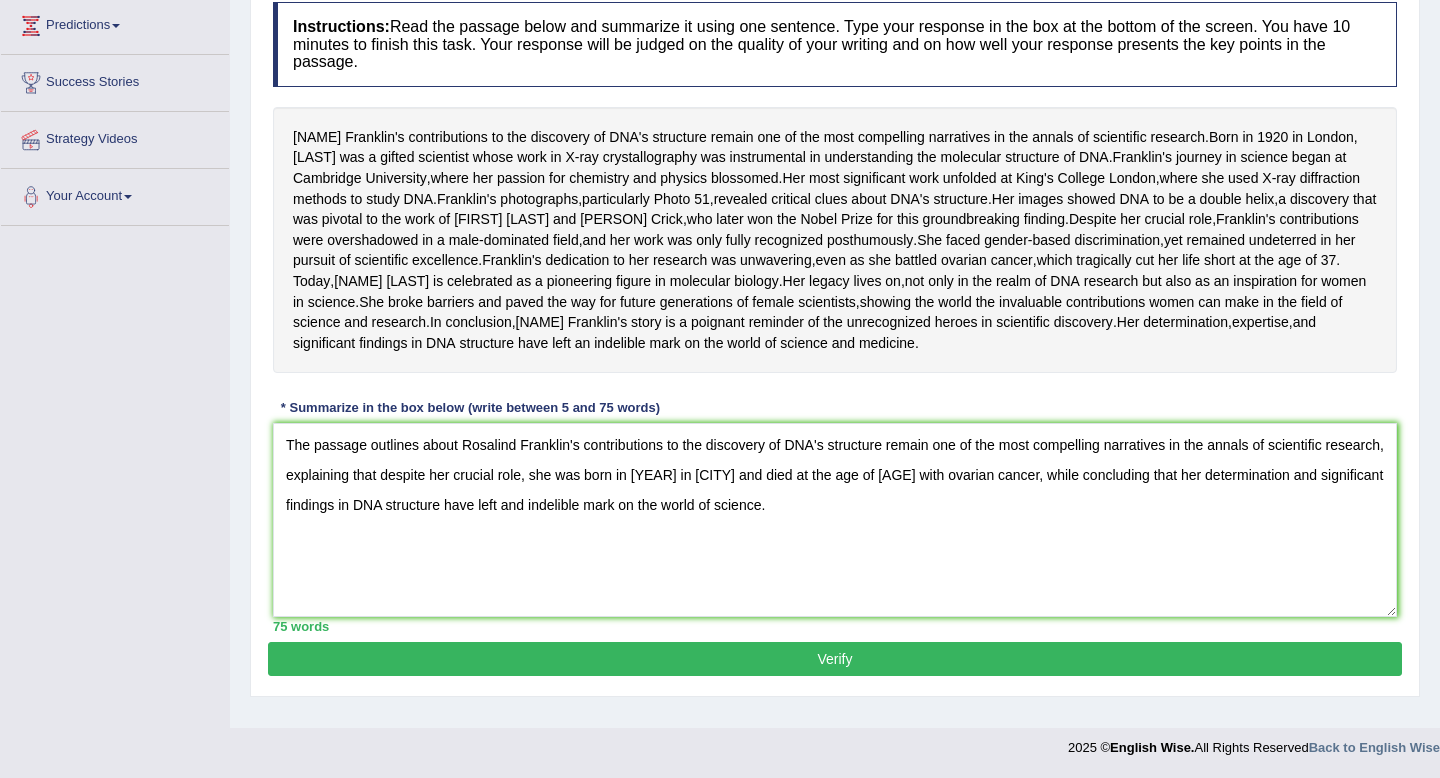 click on "Verify" at bounding box center [835, 659] 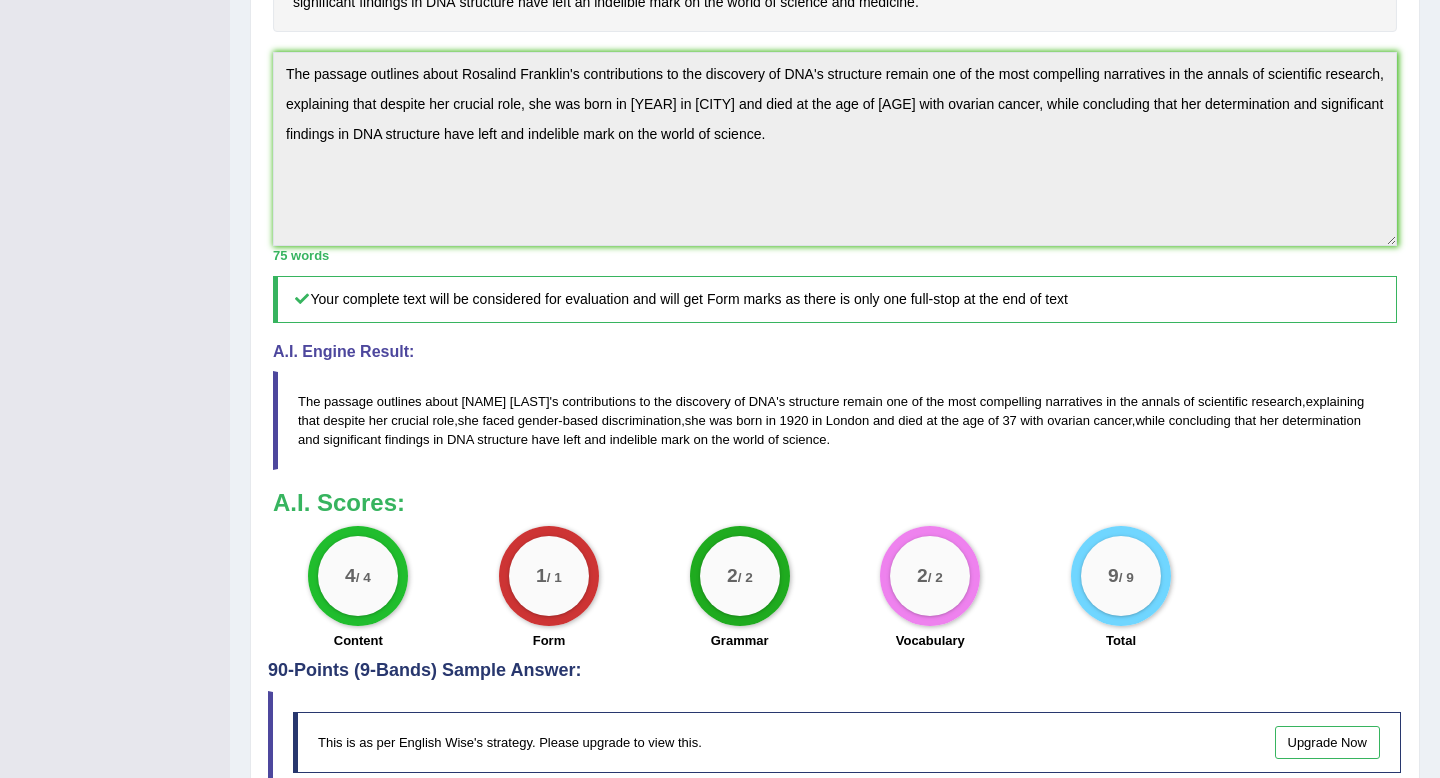 scroll, scrollTop: 0, scrollLeft: 0, axis: both 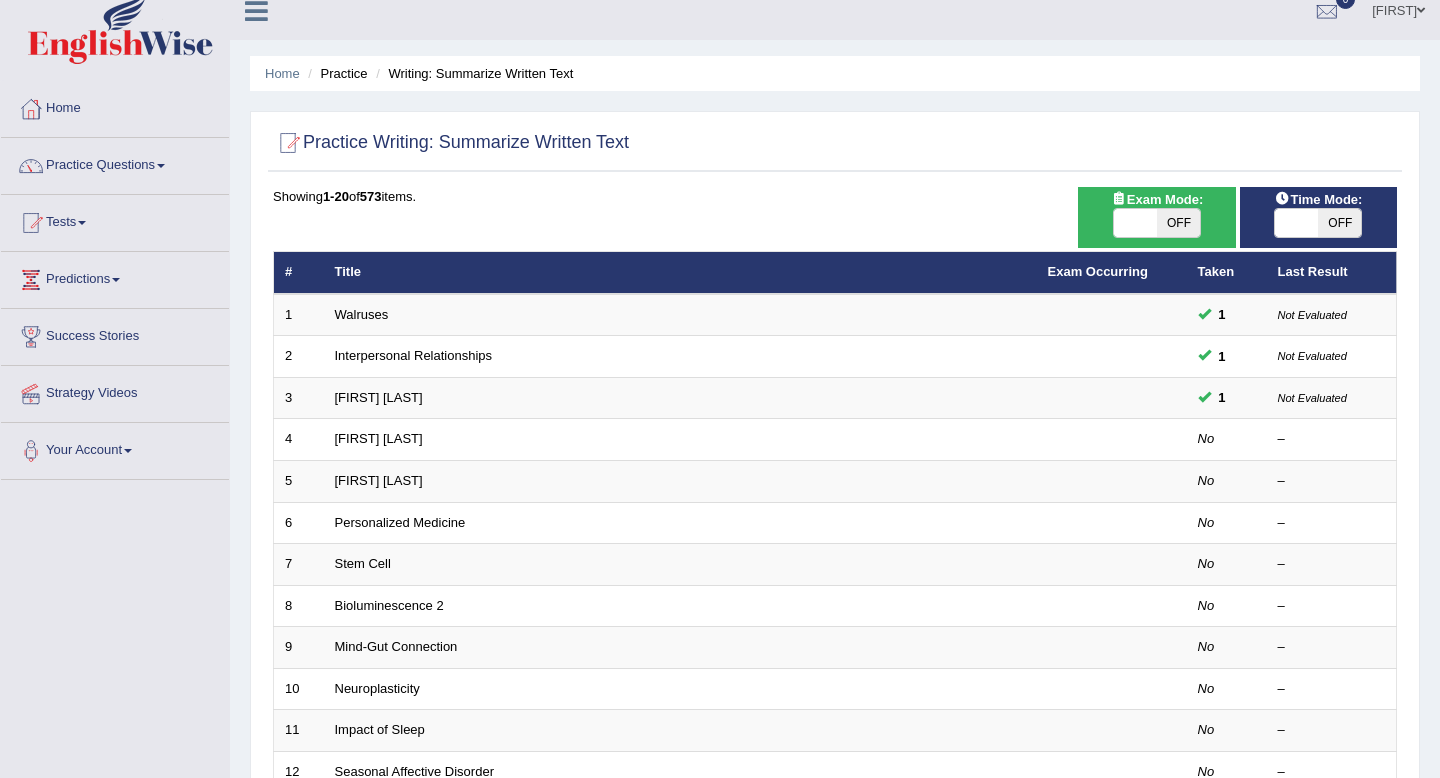 click on "Time Mode:" at bounding box center (1318, 199) 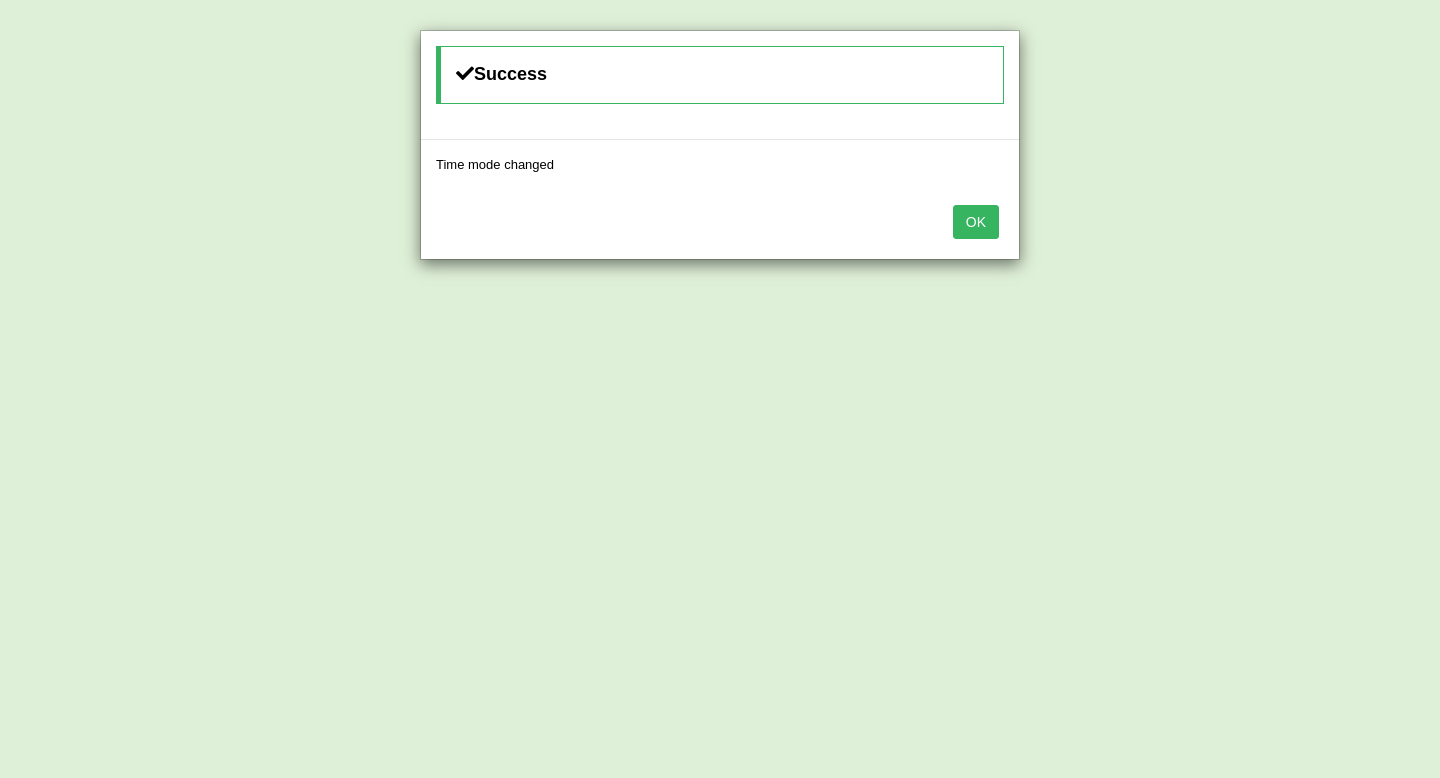 click on "OK" at bounding box center (976, 222) 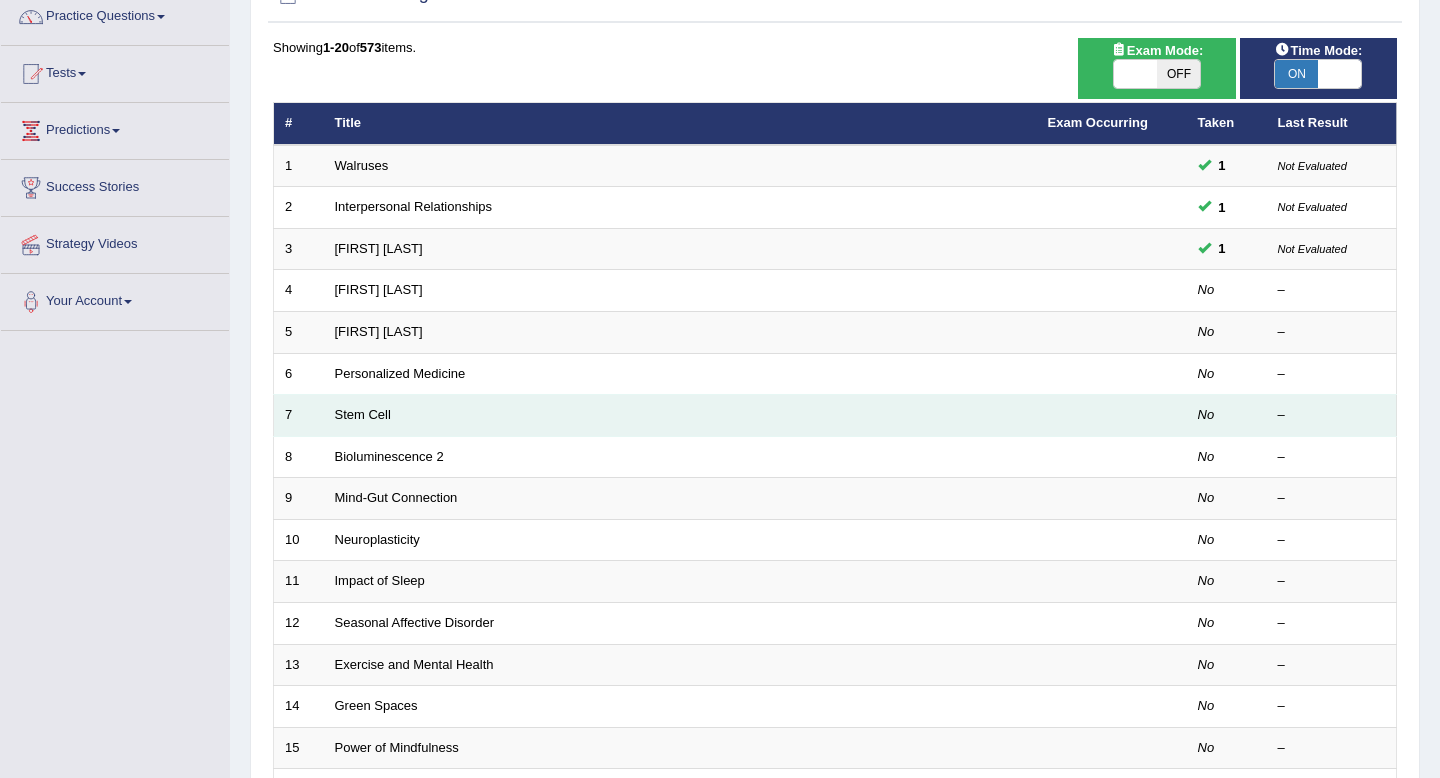 scroll, scrollTop: 0, scrollLeft: 0, axis: both 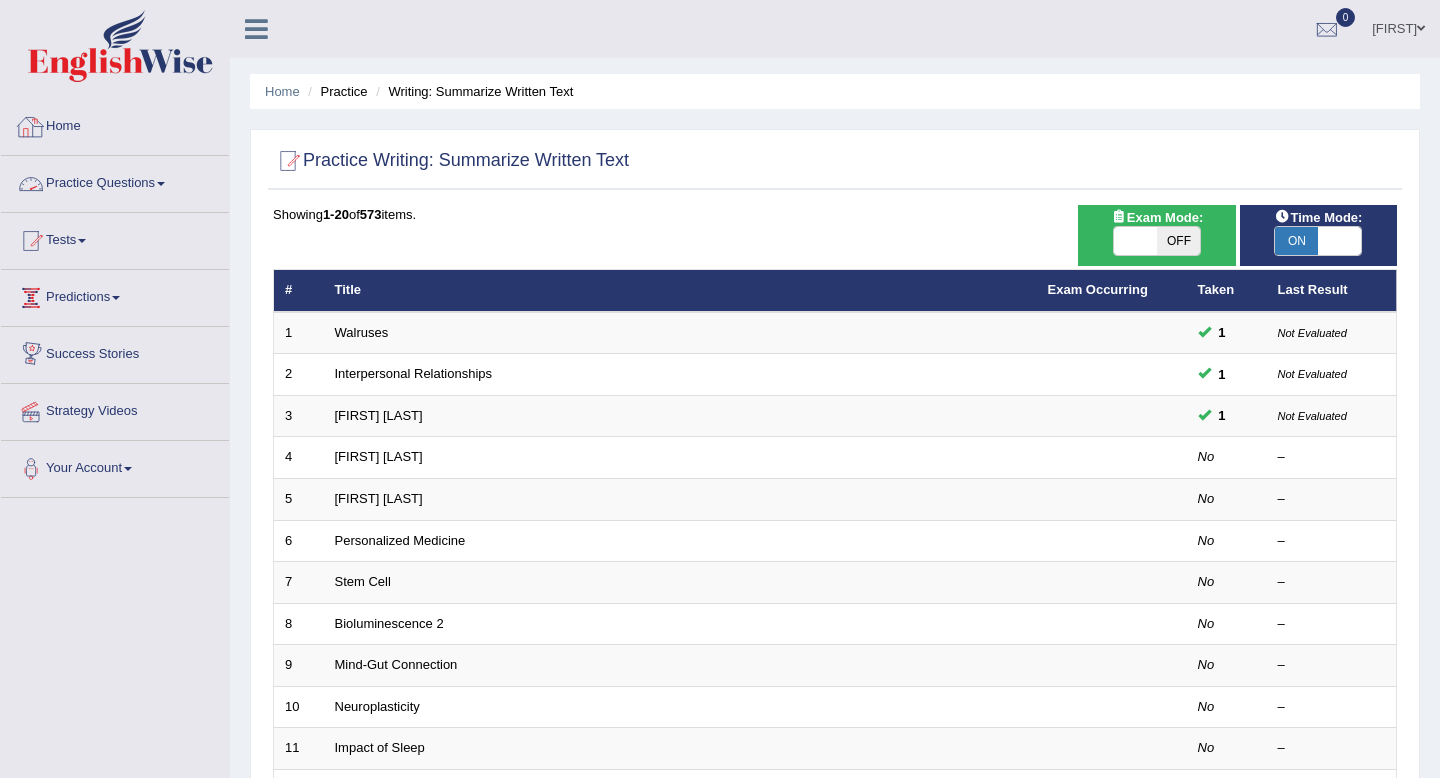 click on "Home" at bounding box center (115, 124) 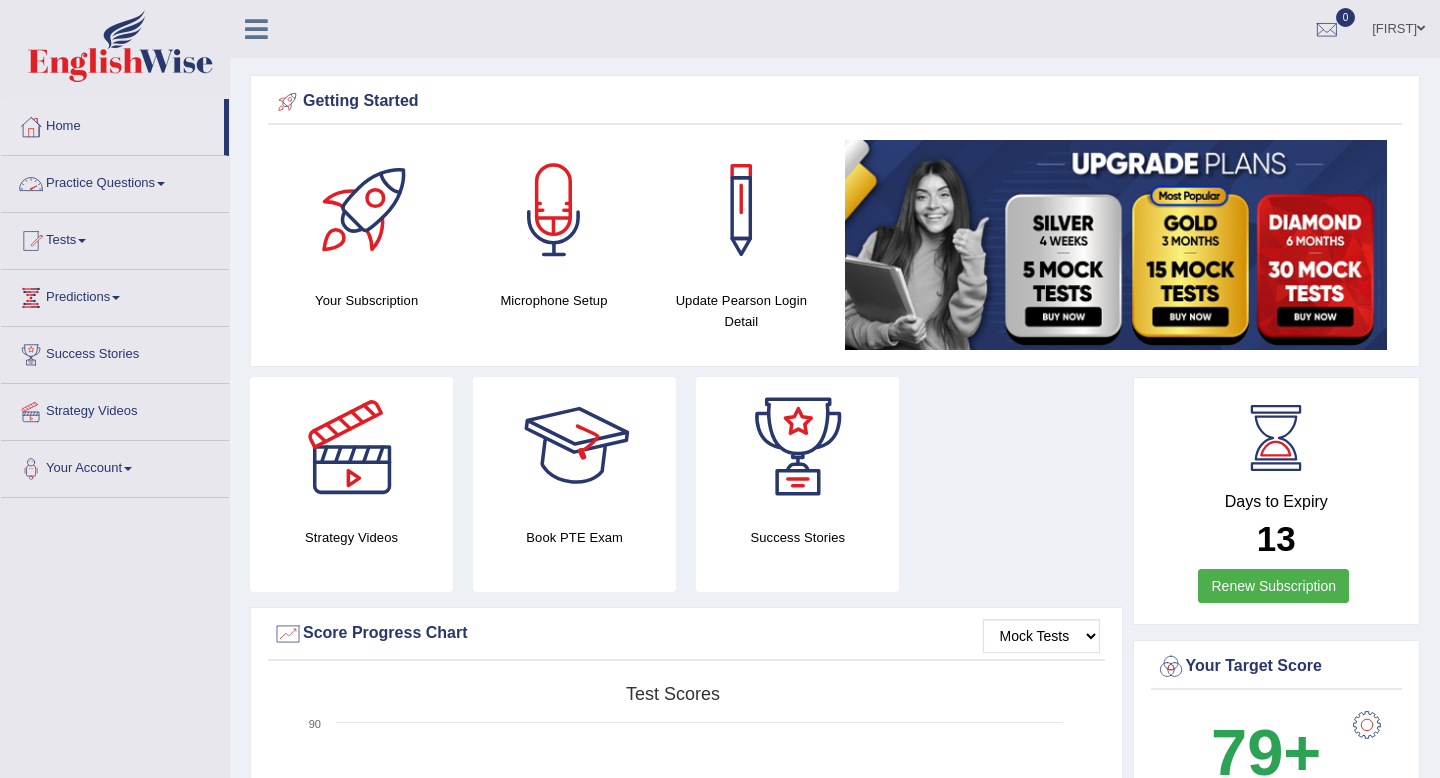scroll, scrollTop: 0, scrollLeft: 0, axis: both 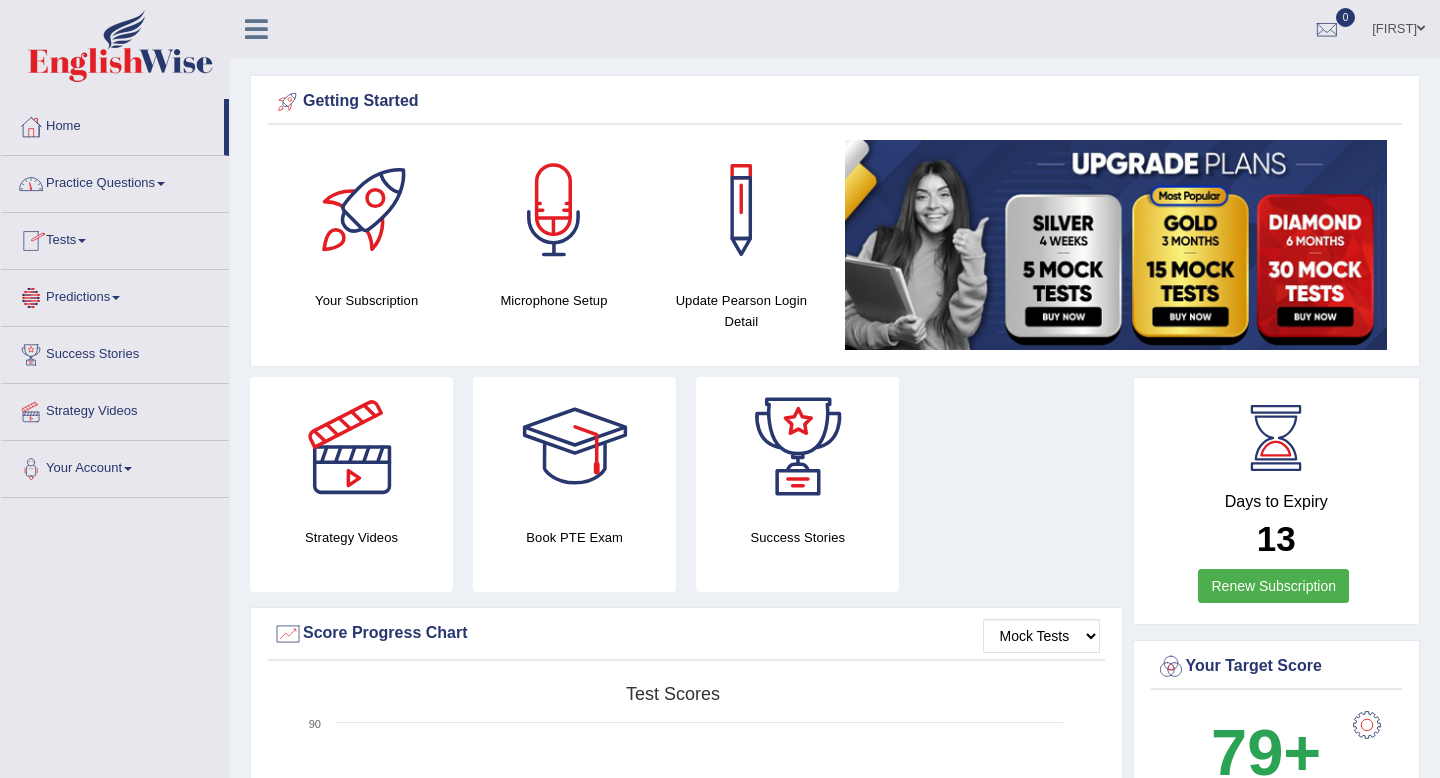 click on "Predictions" at bounding box center [115, 295] 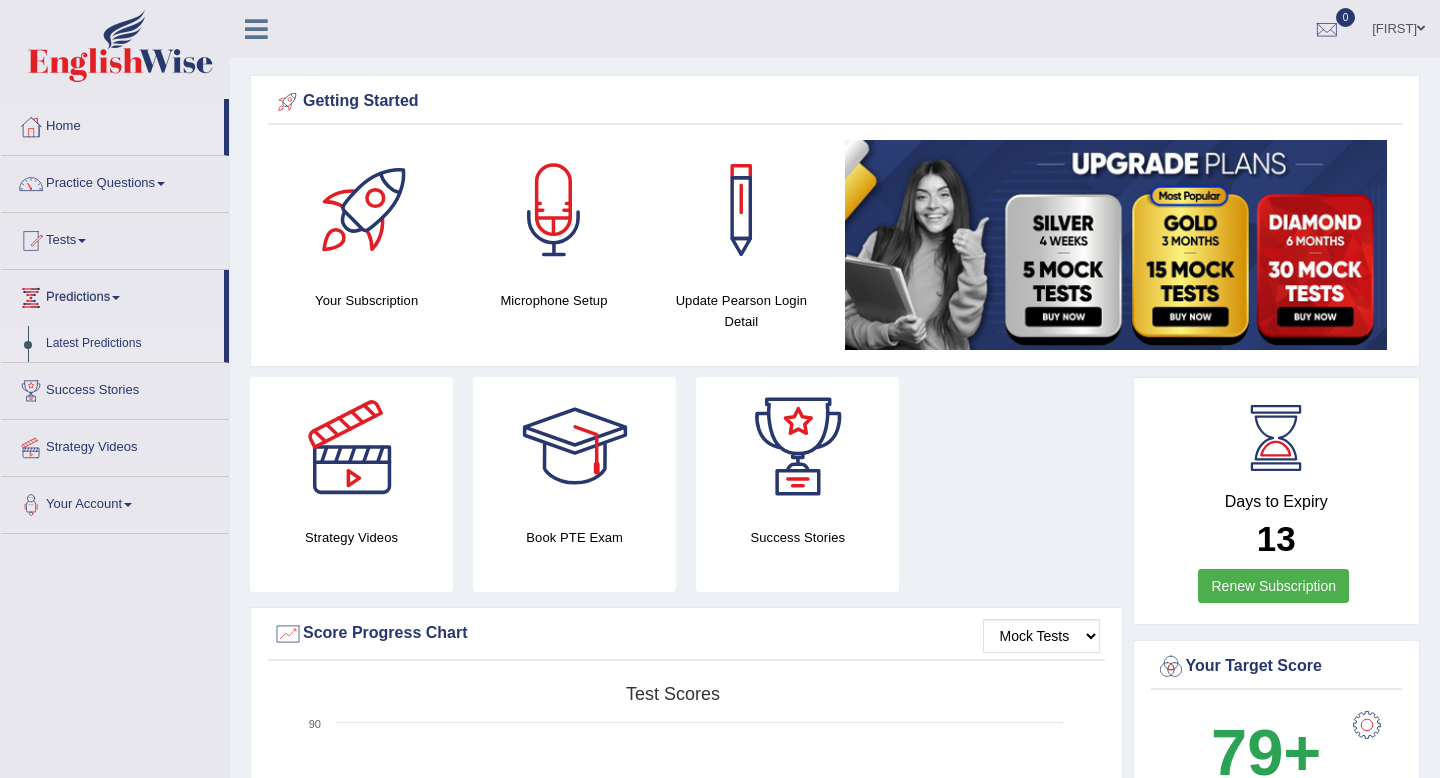 click on "Latest Predictions" at bounding box center (130, 344) 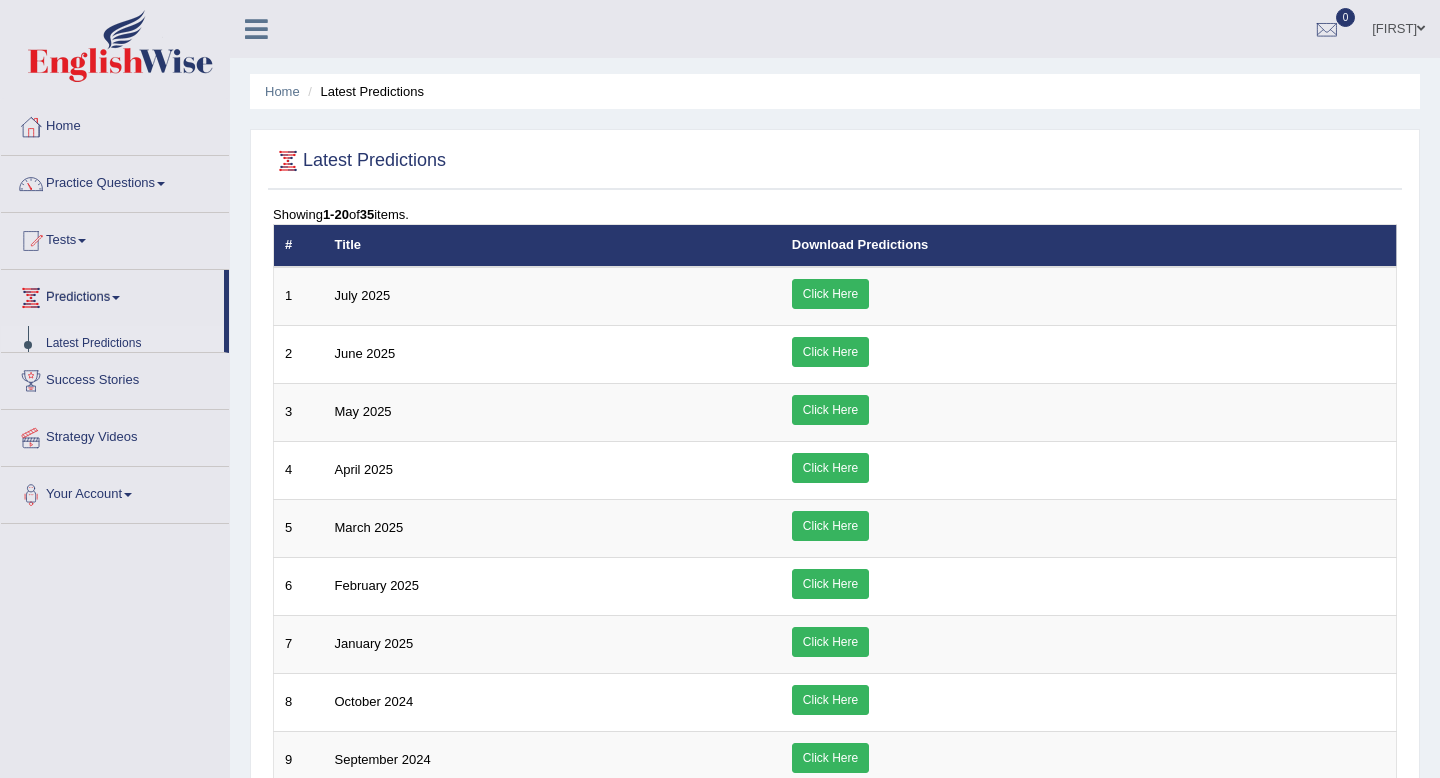 scroll, scrollTop: 0, scrollLeft: 0, axis: both 